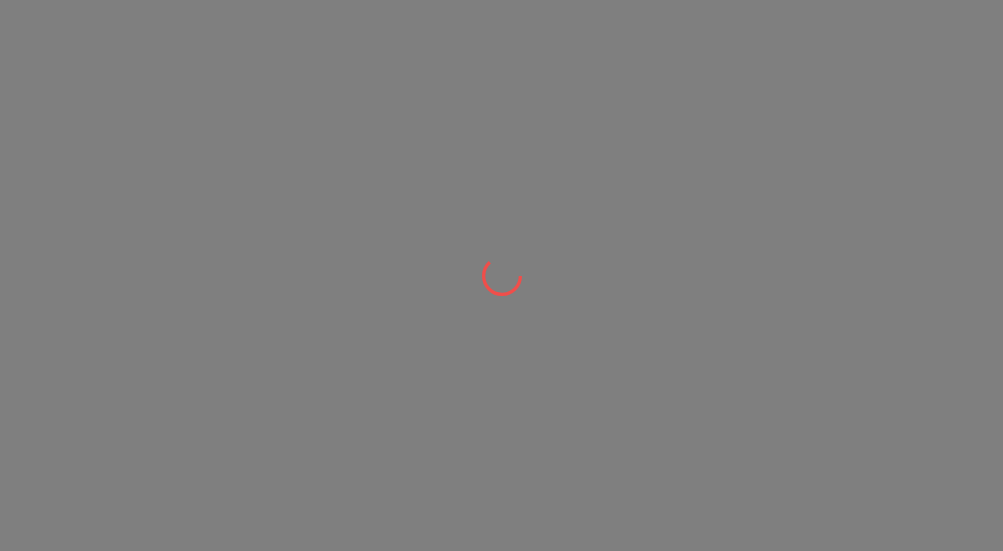 scroll, scrollTop: 0, scrollLeft: 0, axis: both 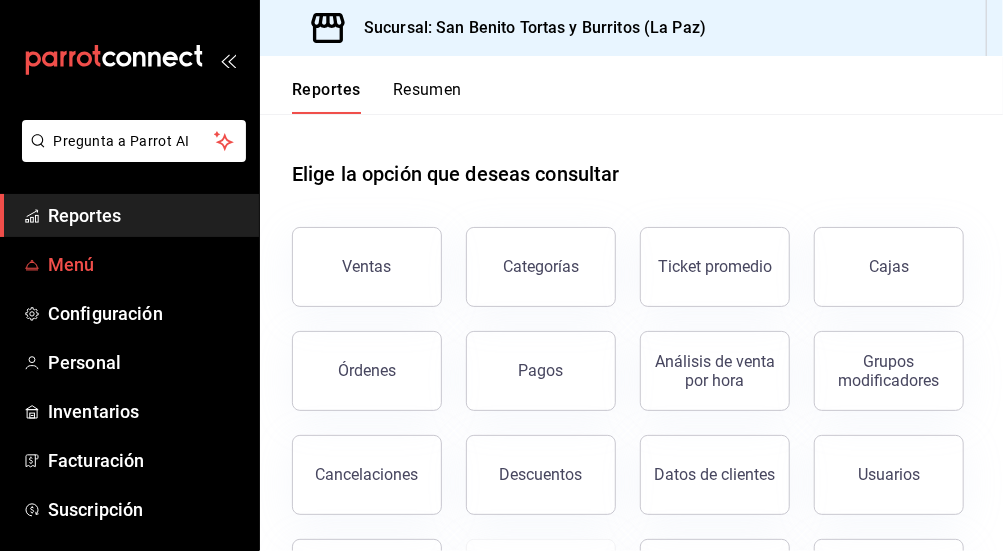 click on "Menú" at bounding box center [145, 264] 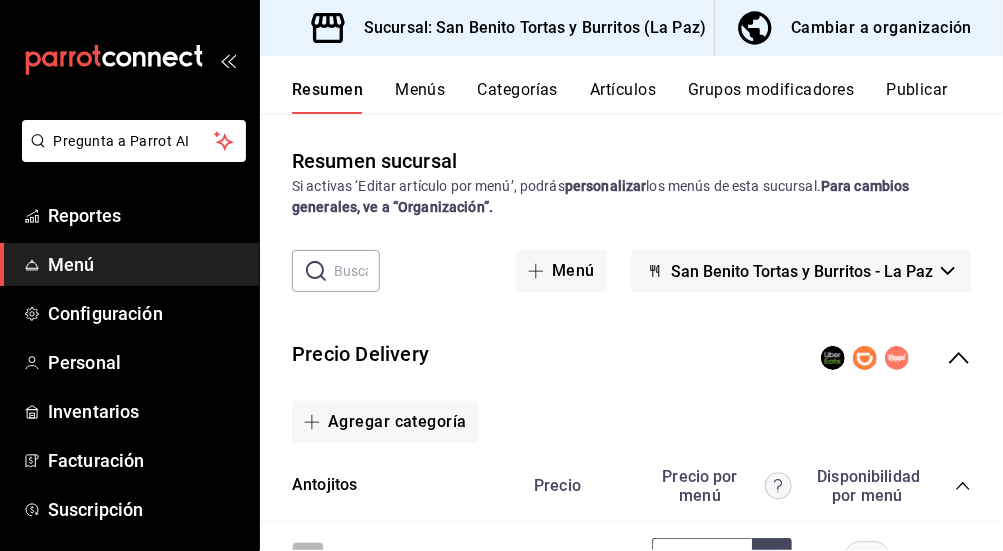 click on "Cambiar a organización" at bounding box center [881, 28] 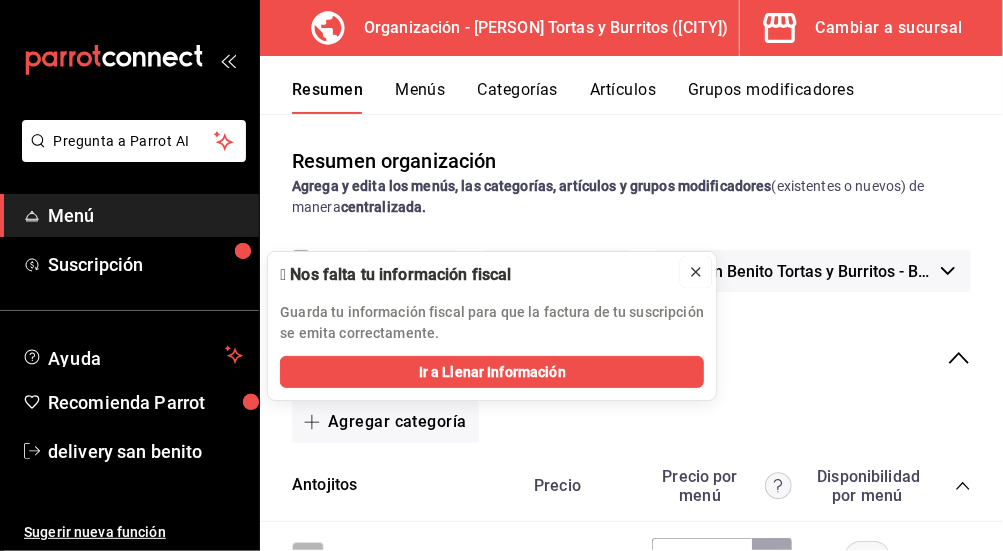 click at bounding box center [696, 272] 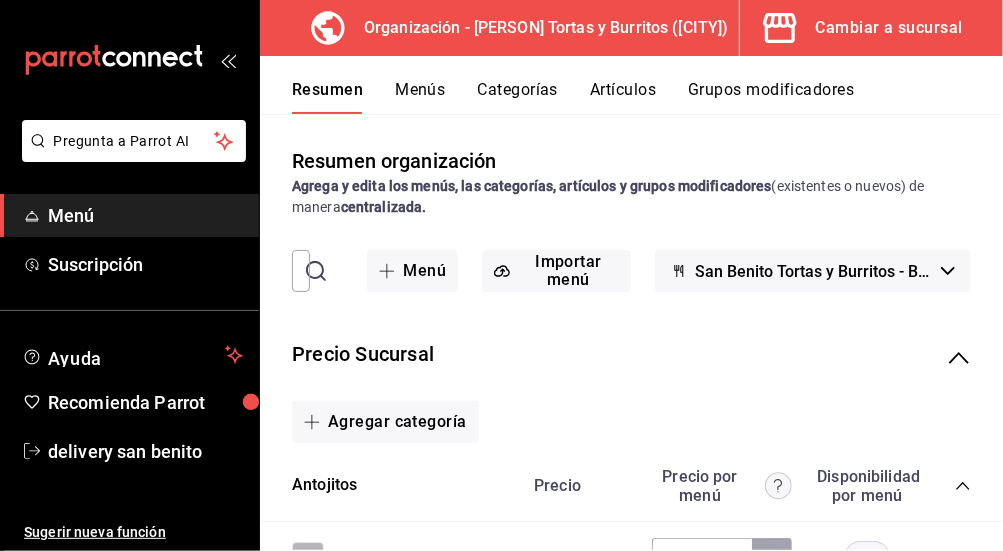 click on "Cambiar a sucursal" at bounding box center (889, 28) 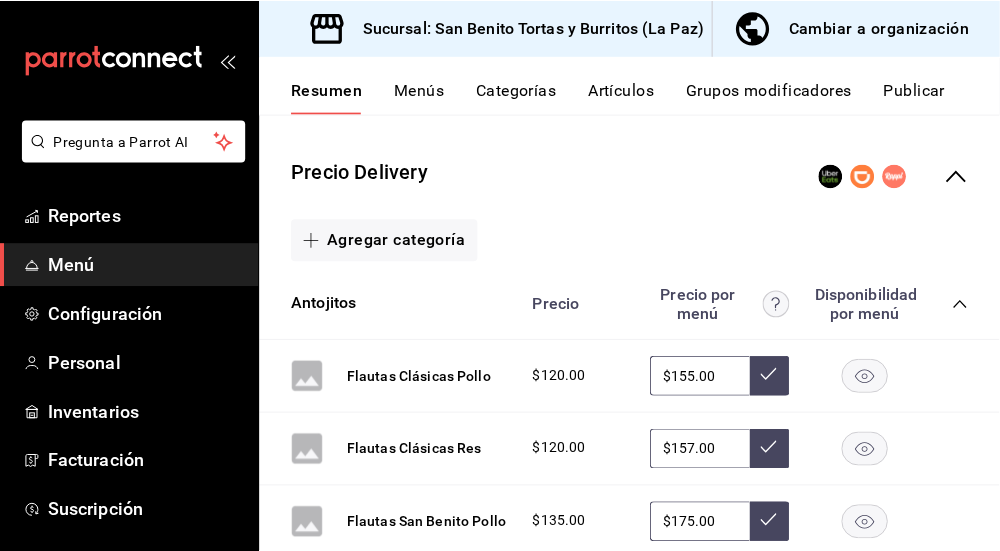 scroll, scrollTop: 190, scrollLeft: 0, axis: vertical 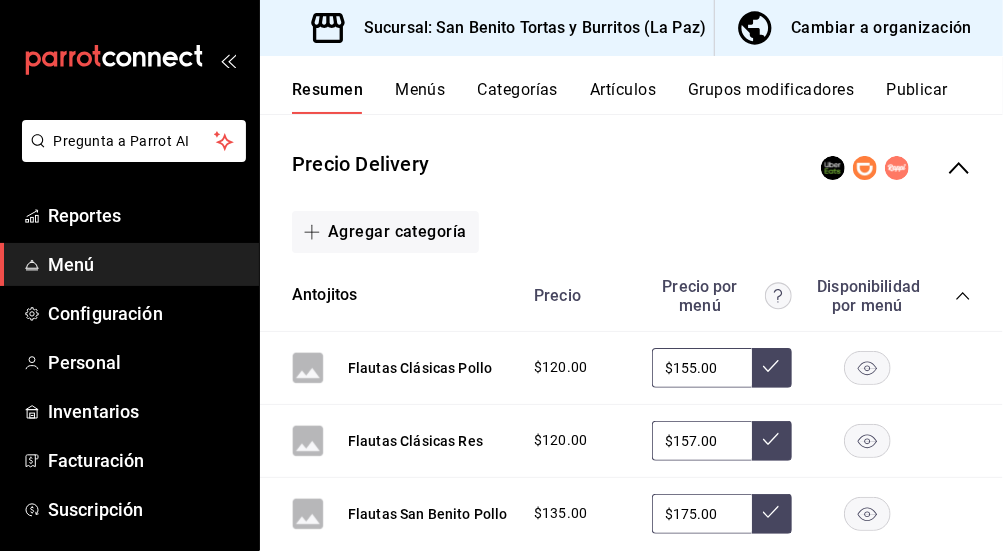 click 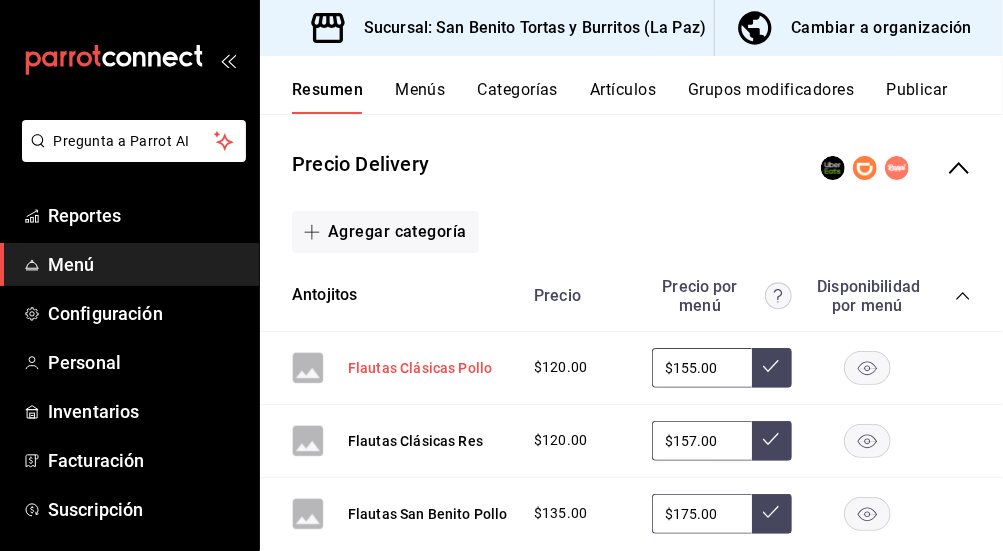 click on "Flautas Clásicas Pollo" at bounding box center (420, 368) 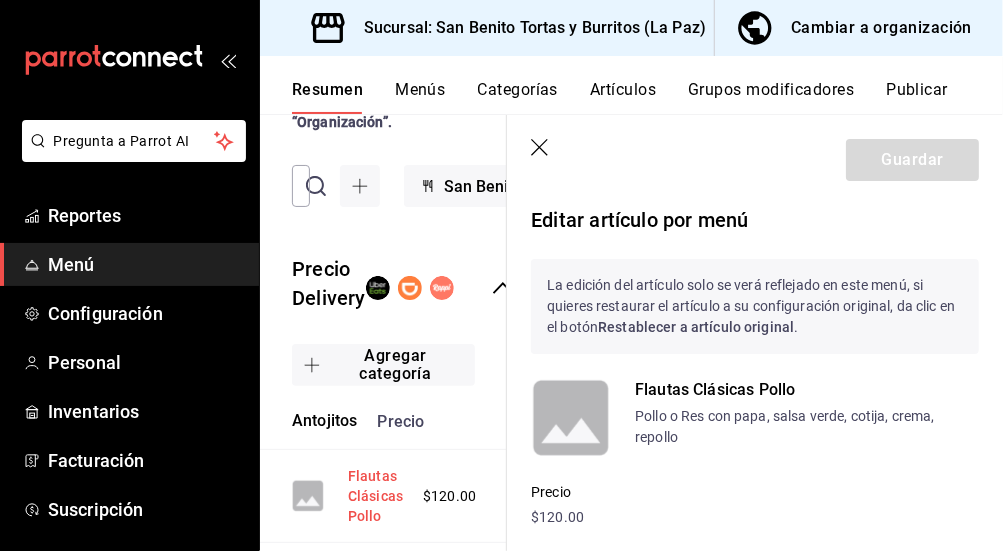 type on "$155.00" 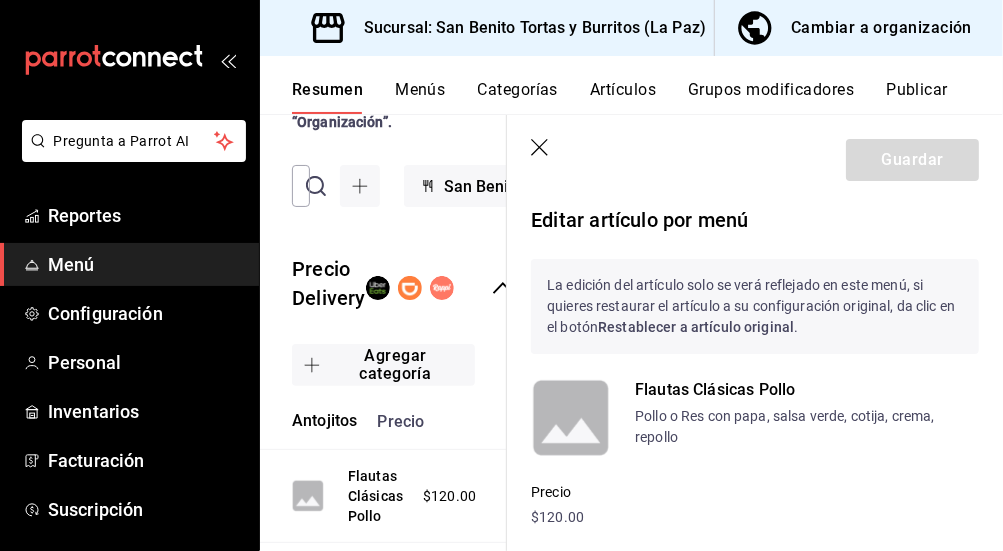 click 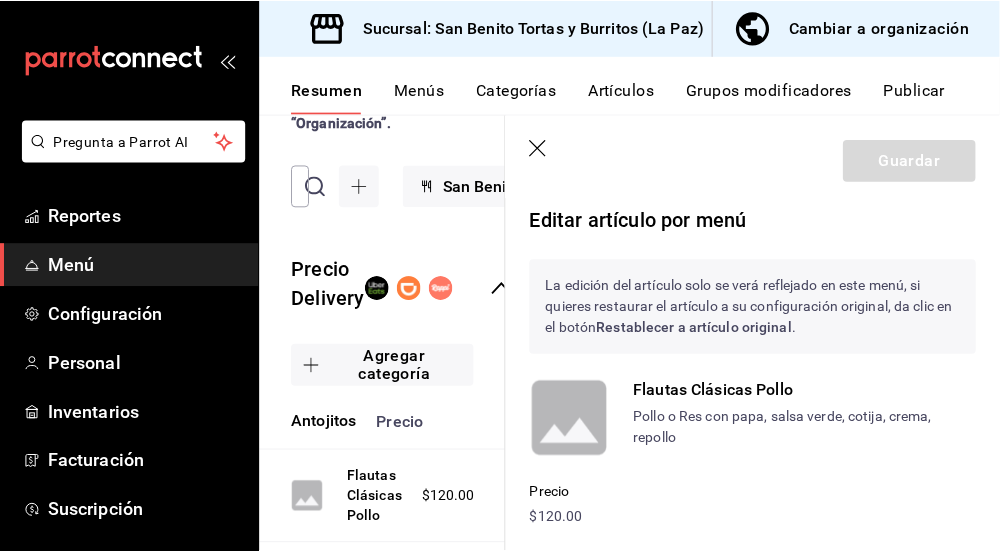 scroll, scrollTop: 220, scrollLeft: 0, axis: vertical 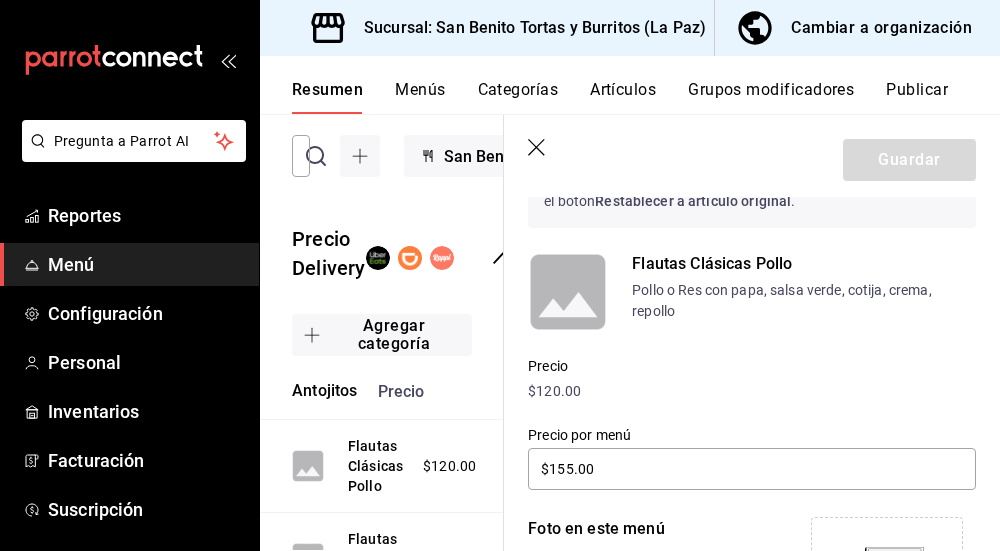 click 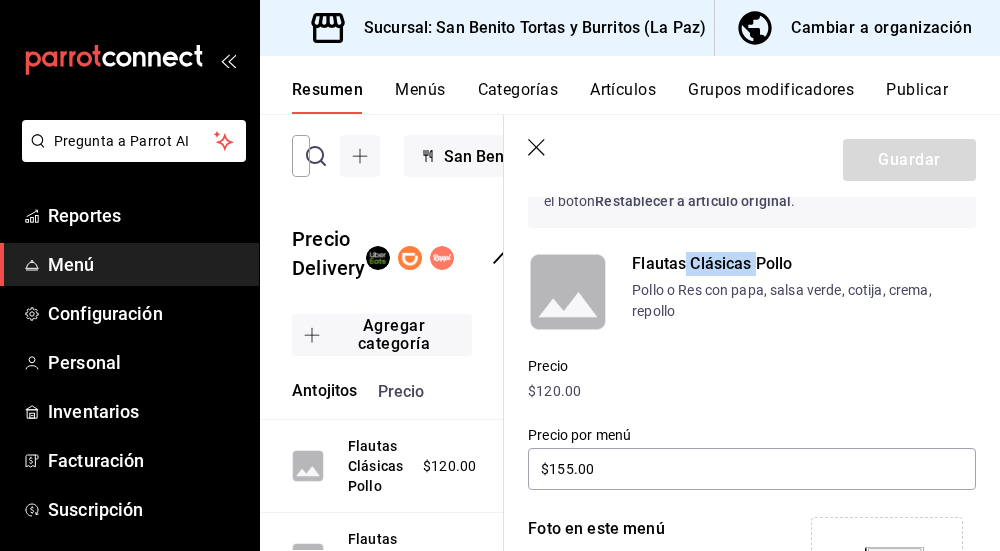 drag, startPoint x: 682, startPoint y: 261, endPoint x: 756, endPoint y: 240, distance: 76.922035 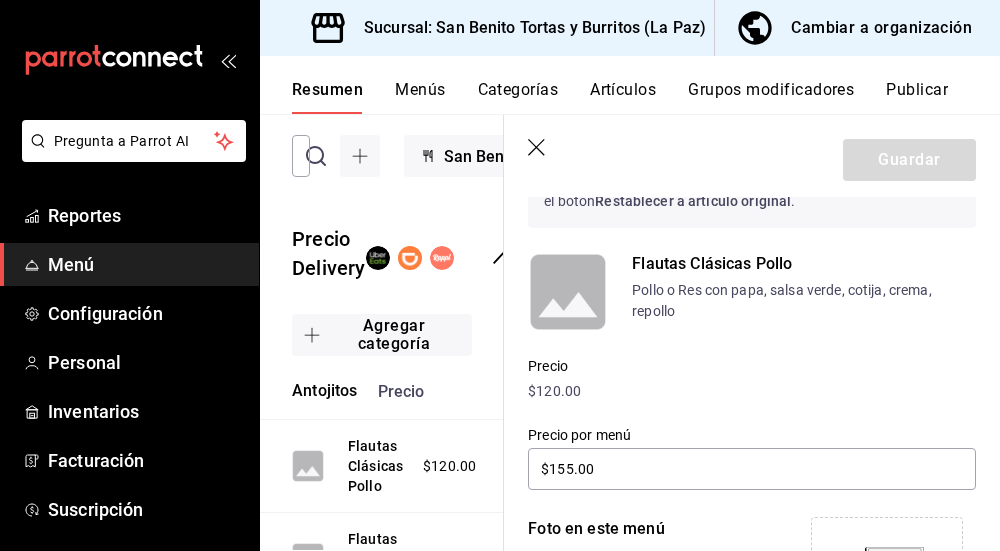click on "Editar artículo por menú La edición del artículo solo se verá reflejado en este menú, si quieres restaurar el artículo a su configuración original, da clic en el botón  Restablecer a artículo original . Flautas Clásicas Pollo Pollo o Res con papa, salsa verde, cotija, crema, repollo Precio $120.00 Precio por menú $155.00 Foto en este menú Reemplaza la foto del artículo en este menú. JPG o PNG hasta 10 MB. Mínimo 320px y máximo 1144px. Agrega una foto Grupos modificadores por menú Agrega y edita modificadores de tu artículo en este menú  Restablecer a artículo original" at bounding box center [752, 514] 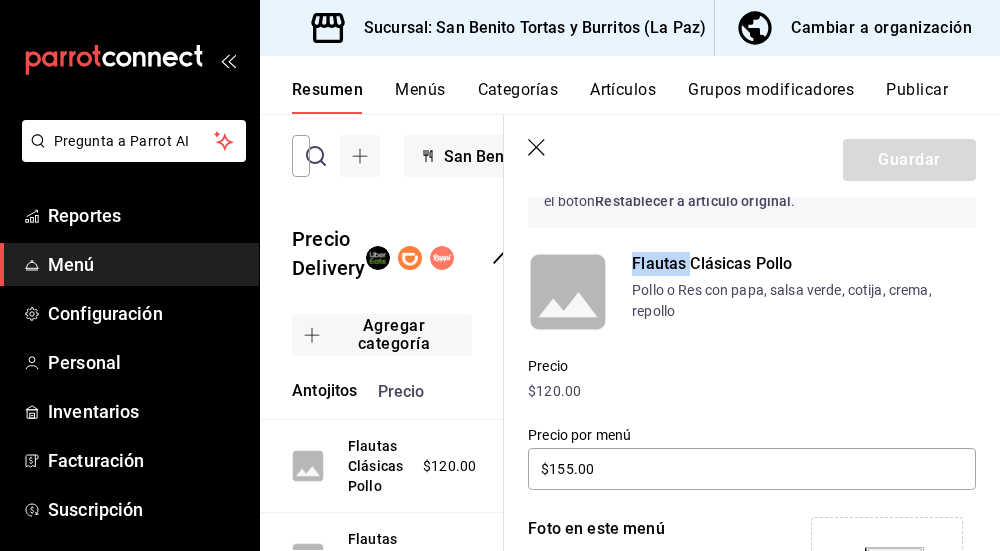 click 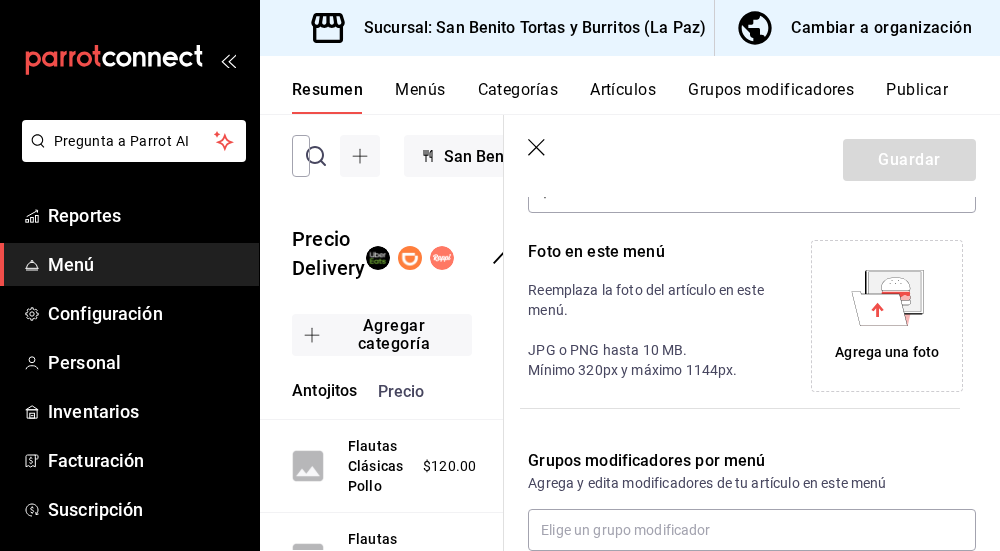 scroll, scrollTop: 405, scrollLeft: 0, axis: vertical 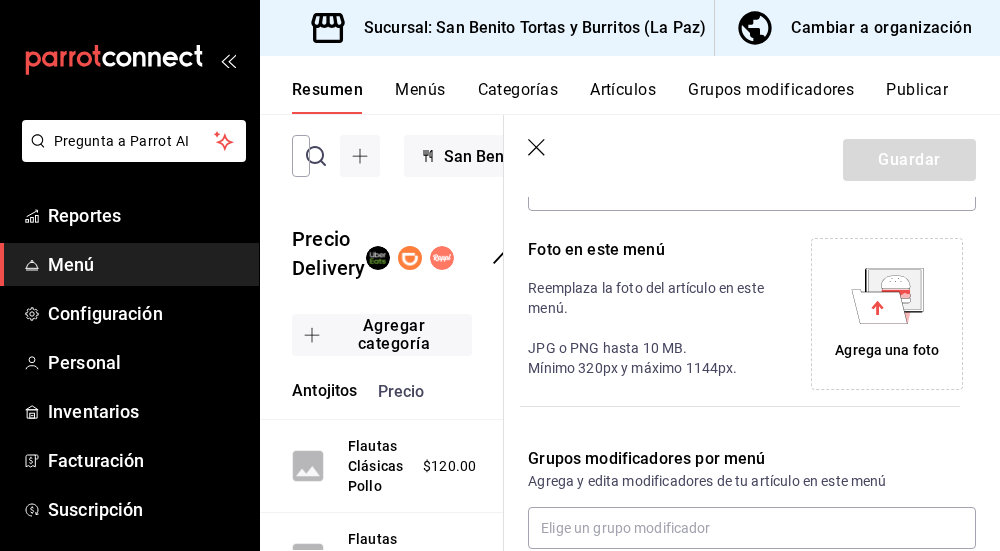 click on "Agrega una foto" at bounding box center (887, 350) 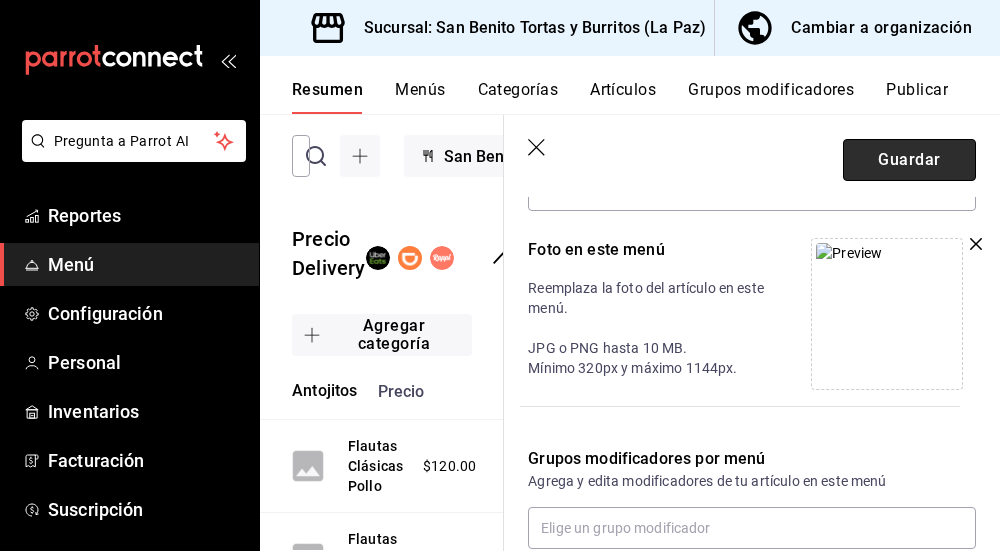 click on "Guardar" at bounding box center (909, 160) 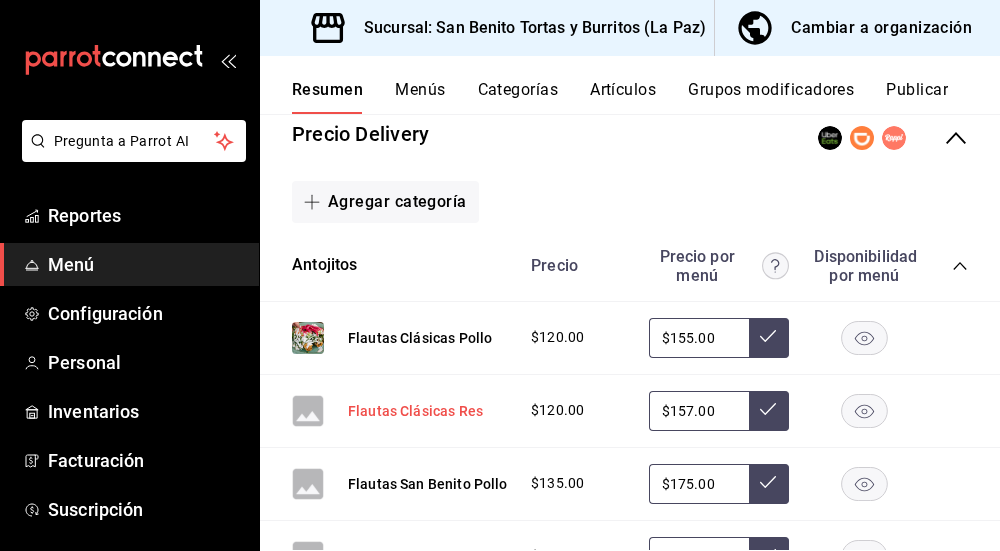 click on "Flautas Clásicas Res" at bounding box center (415, 411) 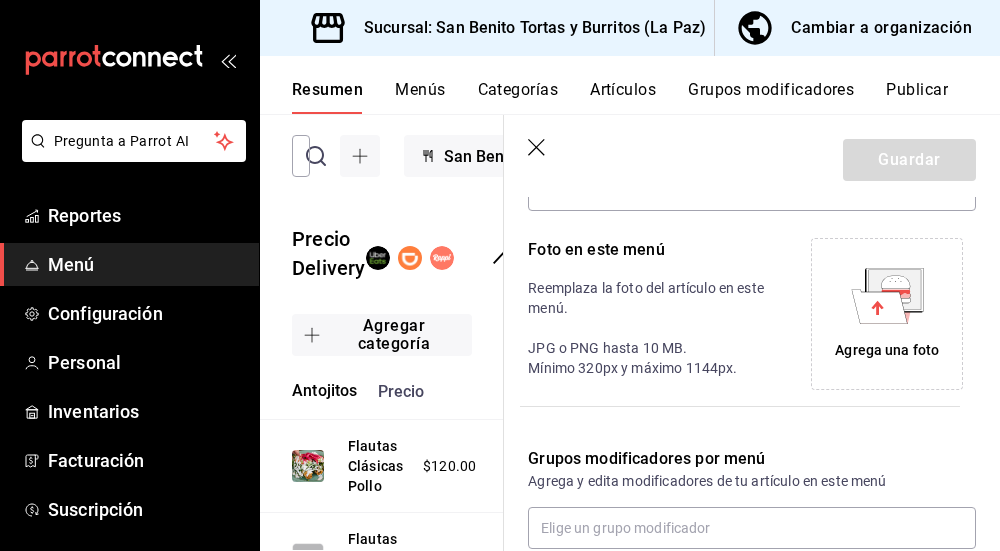 click on "Agrega una foto" at bounding box center (887, 350) 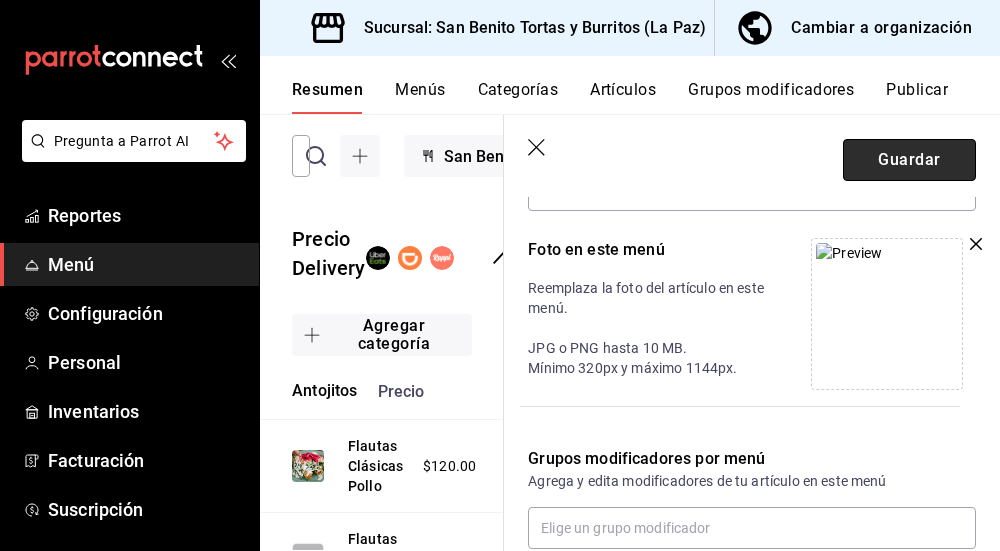 click on "Guardar" at bounding box center [909, 160] 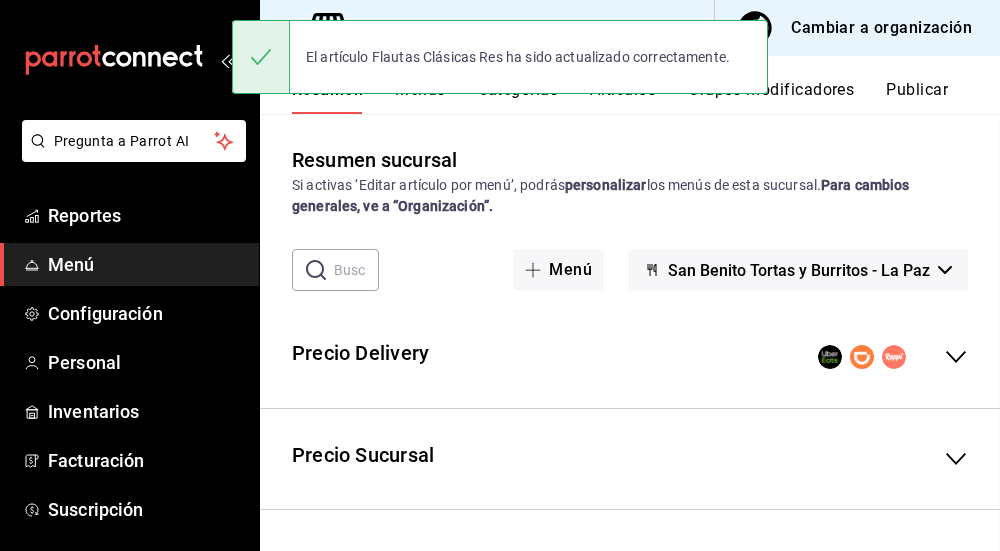 scroll, scrollTop: 532, scrollLeft: 0, axis: vertical 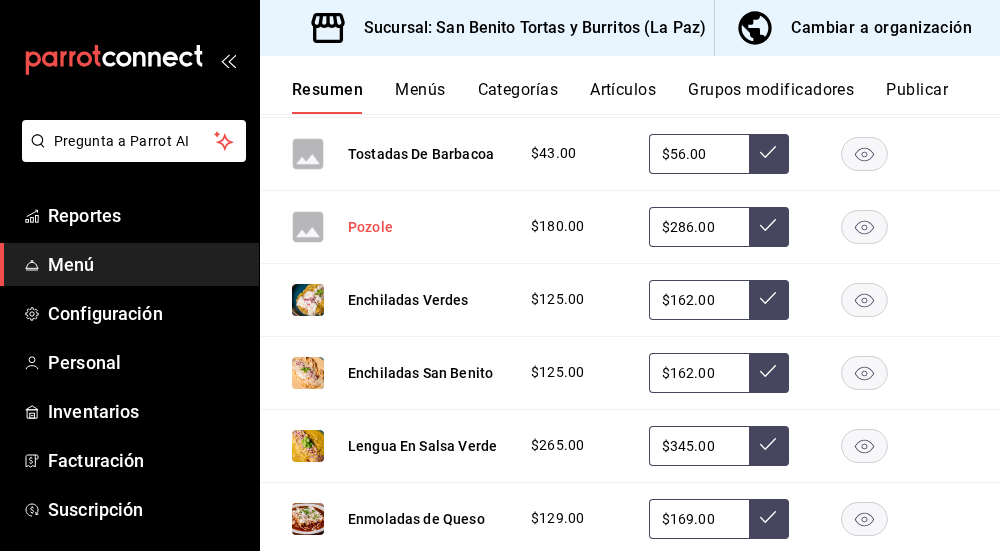 click on "Pozole" at bounding box center [370, 227] 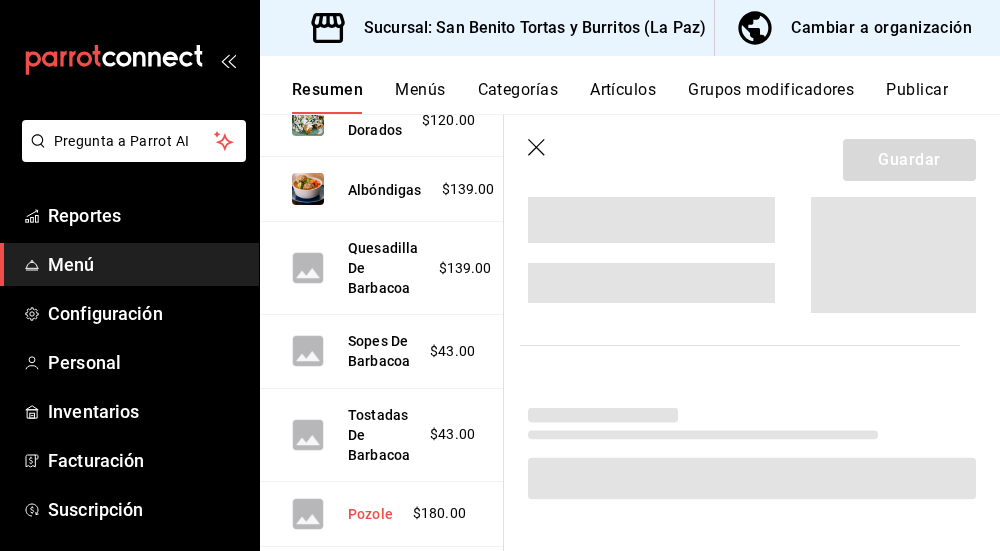 scroll, scrollTop: 1111, scrollLeft: 0, axis: vertical 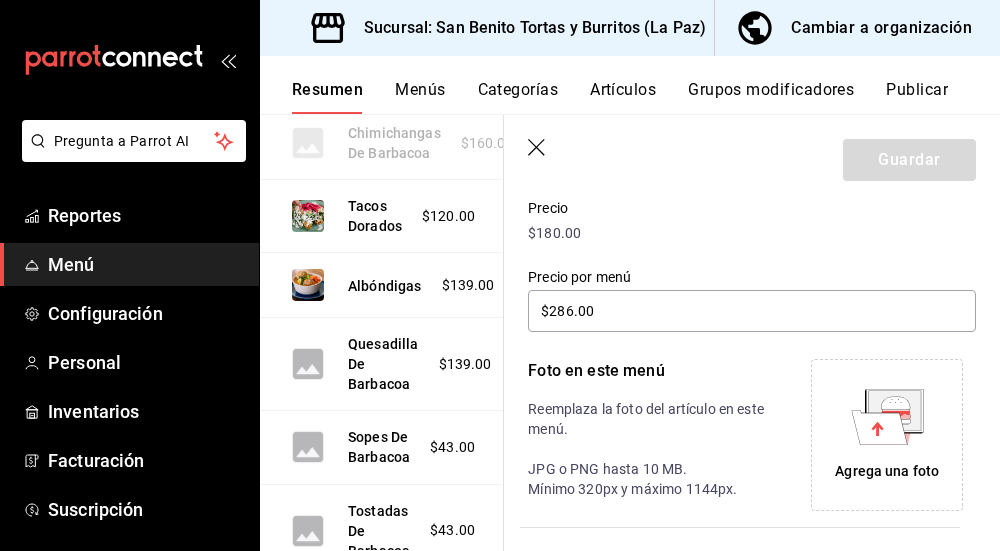 click 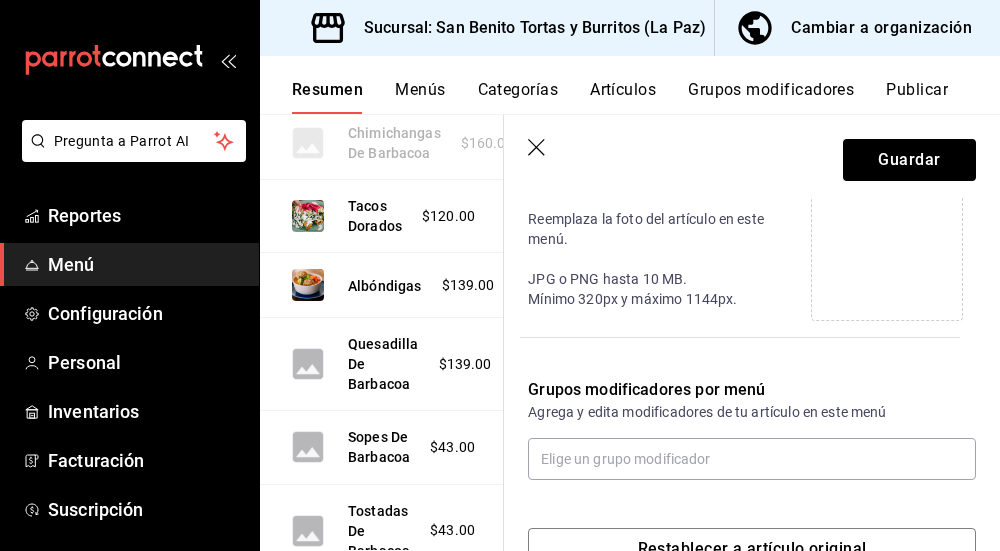 scroll, scrollTop: 532, scrollLeft: 0, axis: vertical 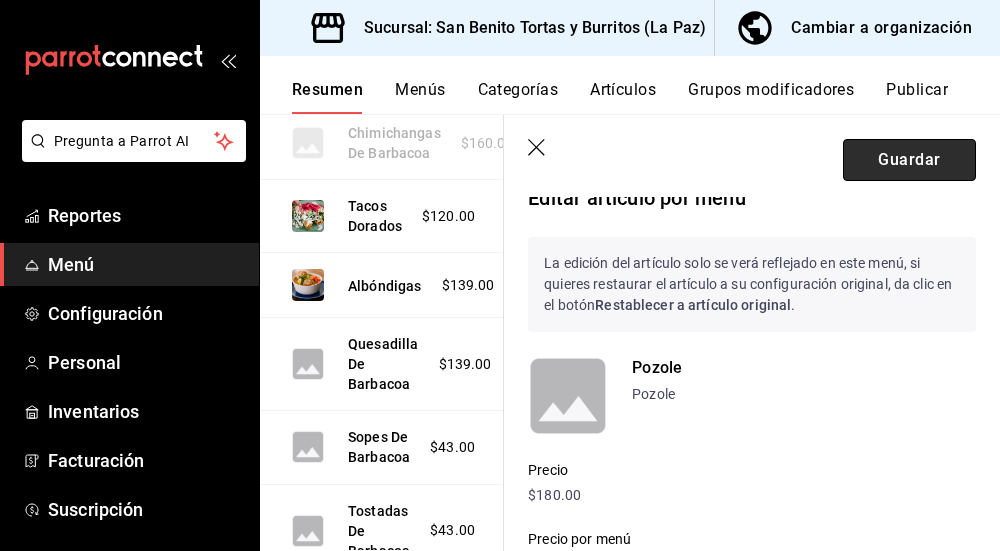 click on "Guardar" at bounding box center (909, 160) 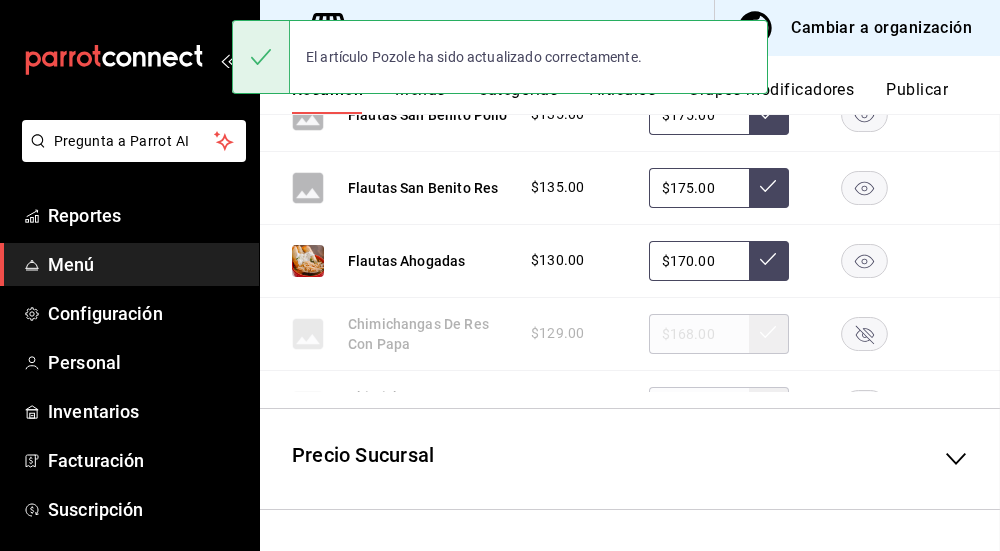 scroll, scrollTop: 588, scrollLeft: 0, axis: vertical 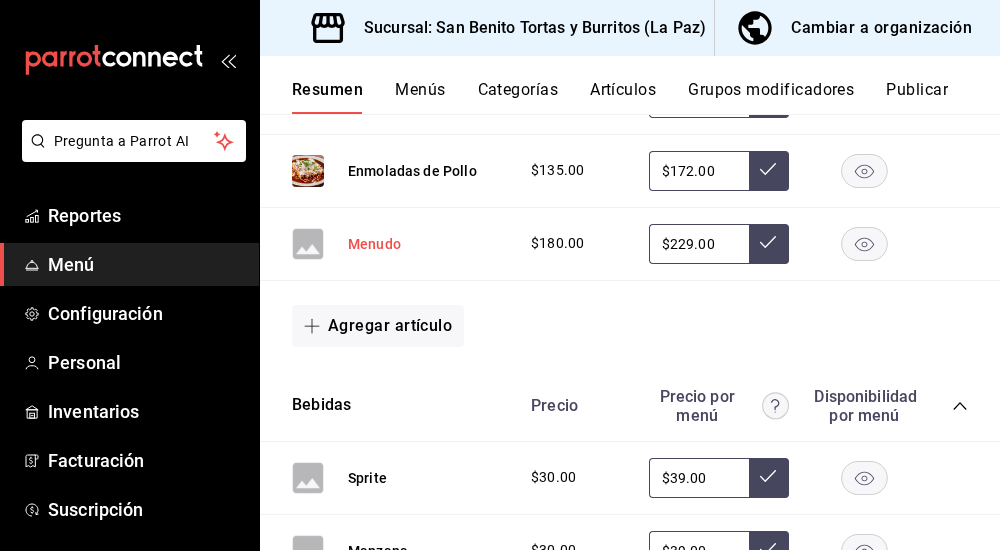 click on "Menudo" at bounding box center [374, 244] 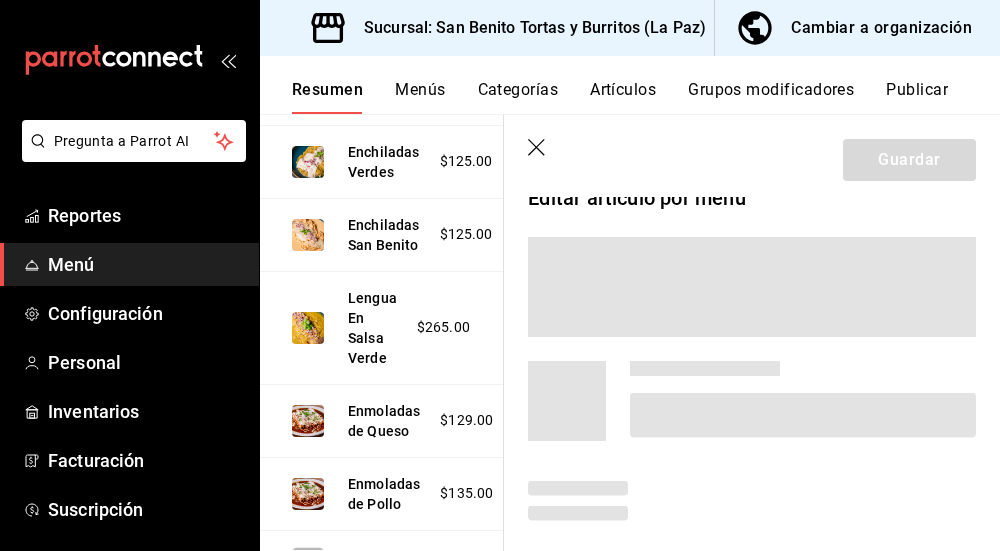 scroll, scrollTop: 1484, scrollLeft: 0, axis: vertical 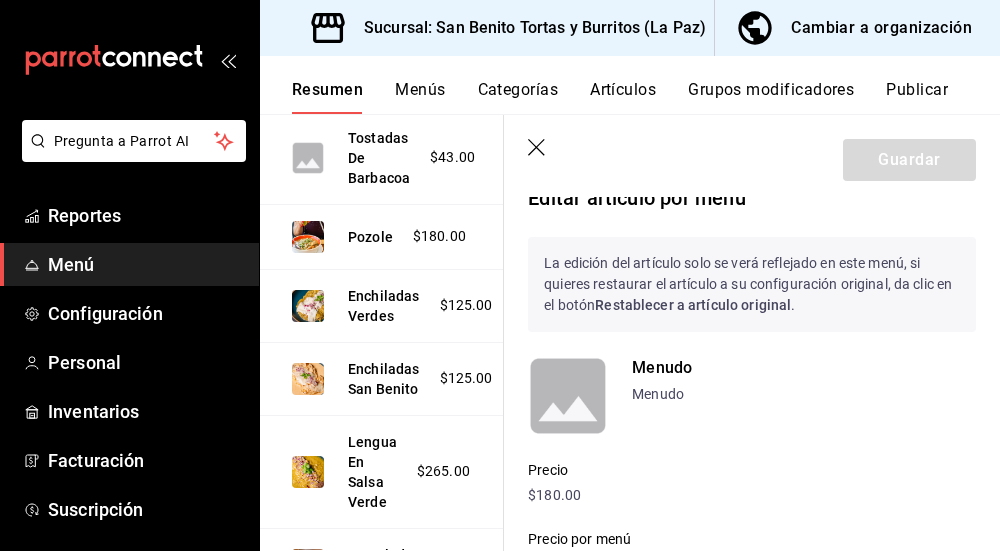 click 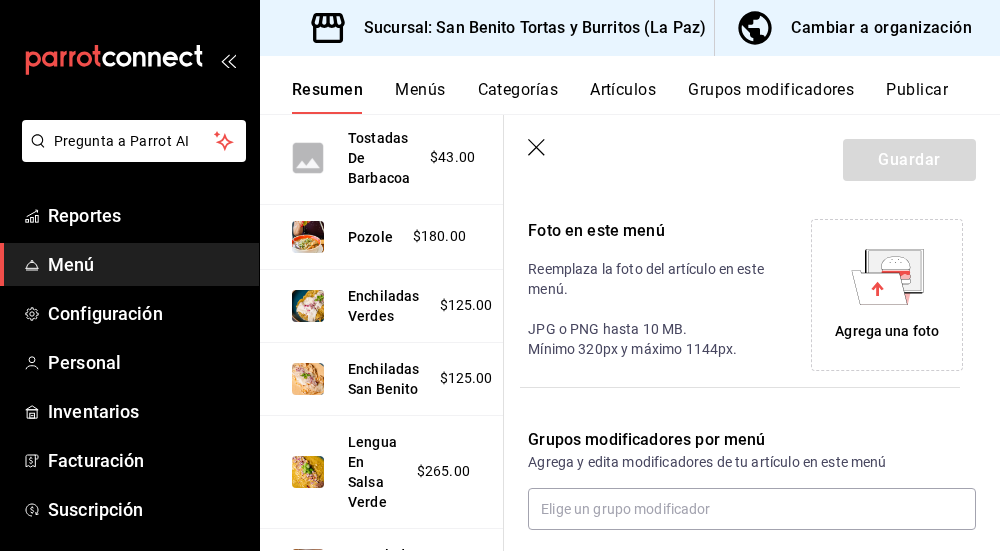 scroll, scrollTop: 469, scrollLeft: 0, axis: vertical 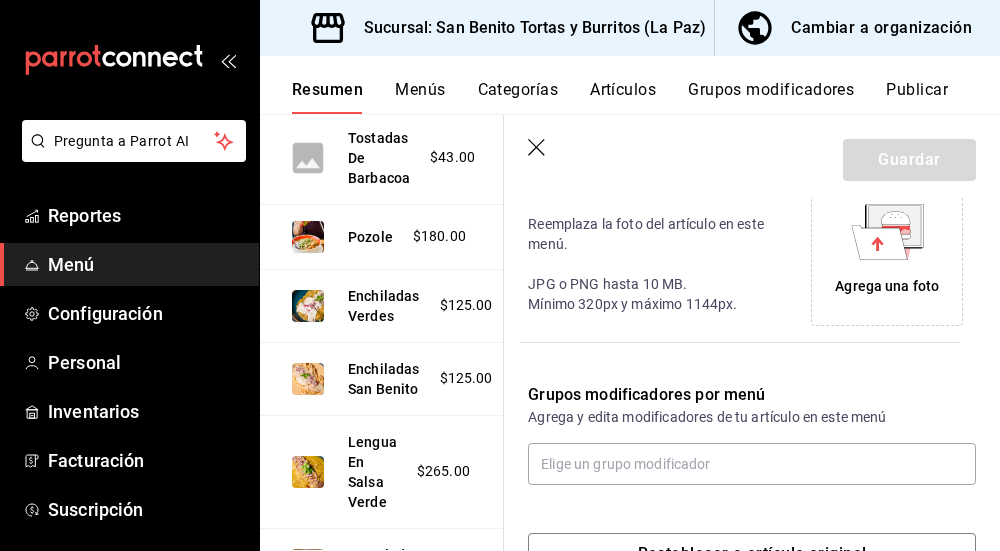 click on "Agrega una foto" at bounding box center [887, 286] 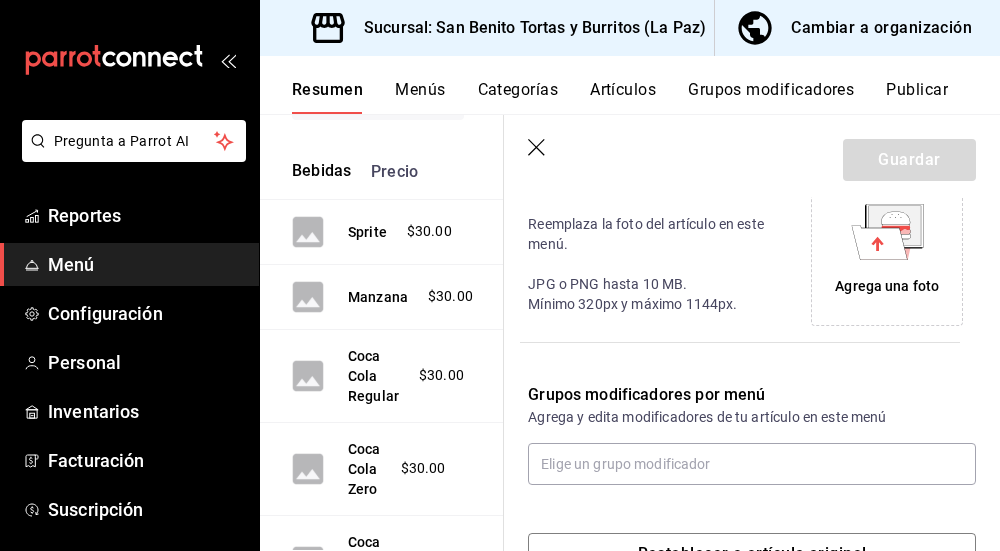 scroll, scrollTop: 2218, scrollLeft: 0, axis: vertical 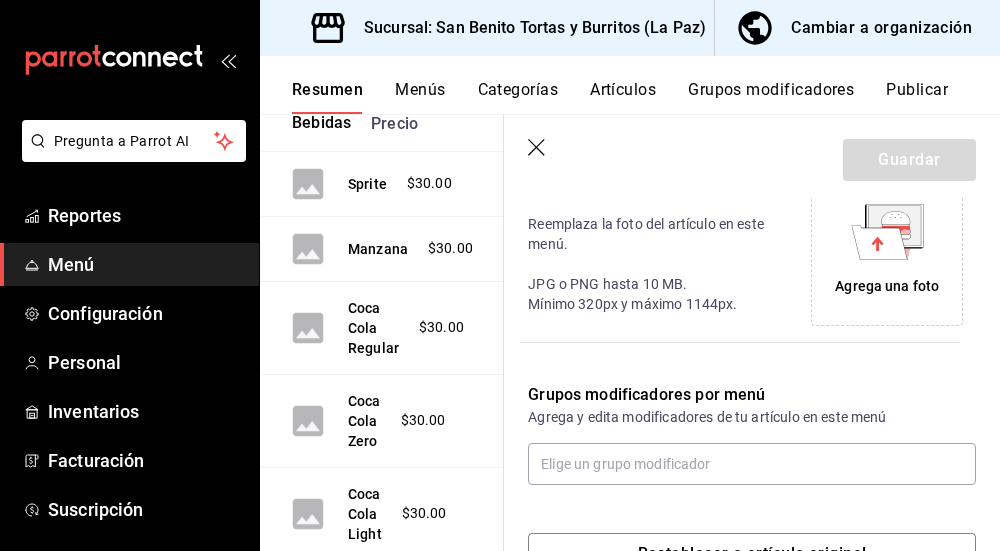 click 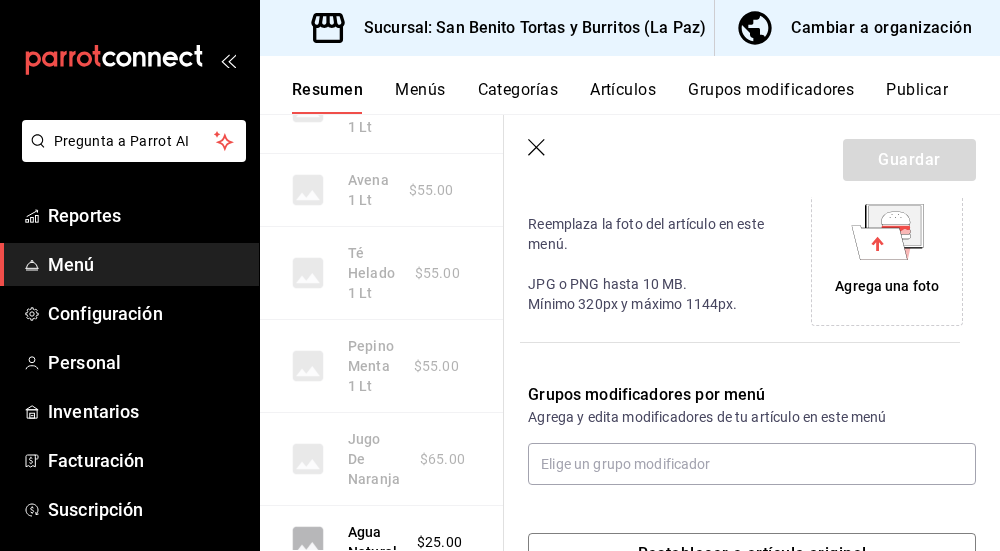 scroll, scrollTop: 3333, scrollLeft: 0, axis: vertical 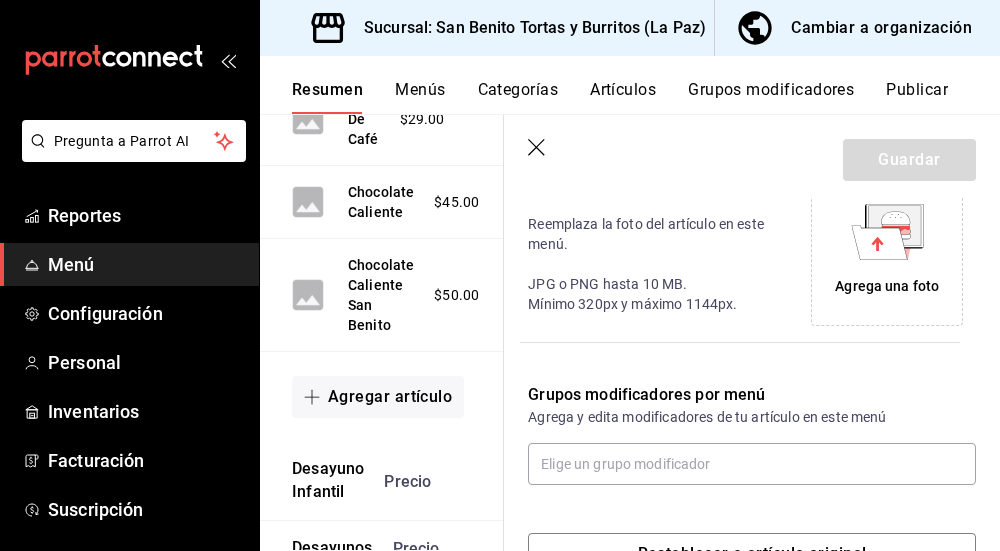 click 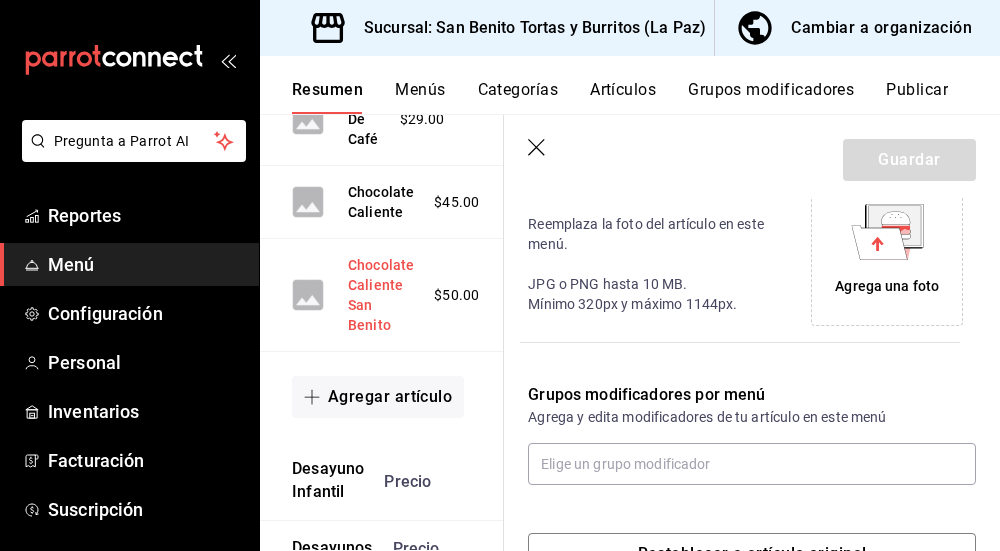 click on "Chocolate Caliente San Benito" at bounding box center [381, 295] 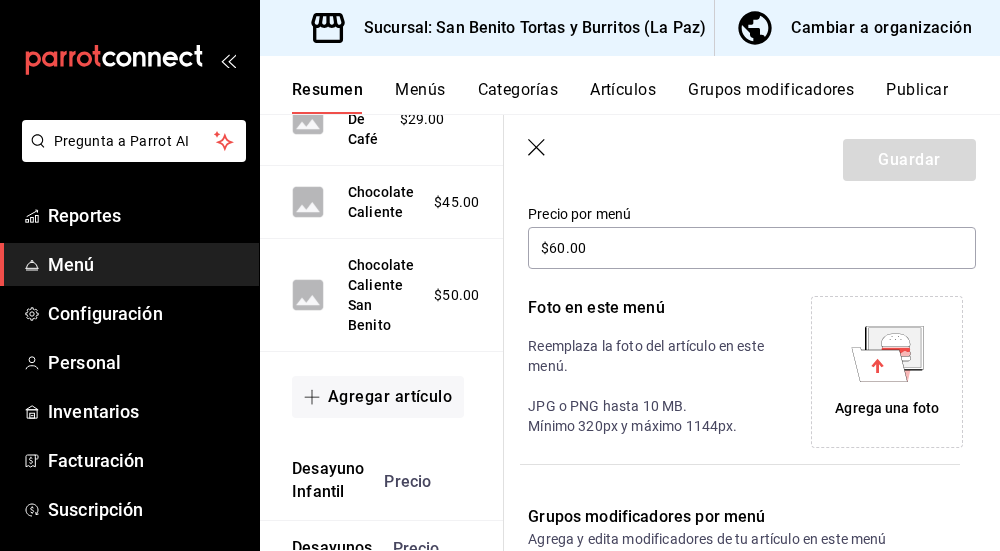 scroll, scrollTop: 362, scrollLeft: 0, axis: vertical 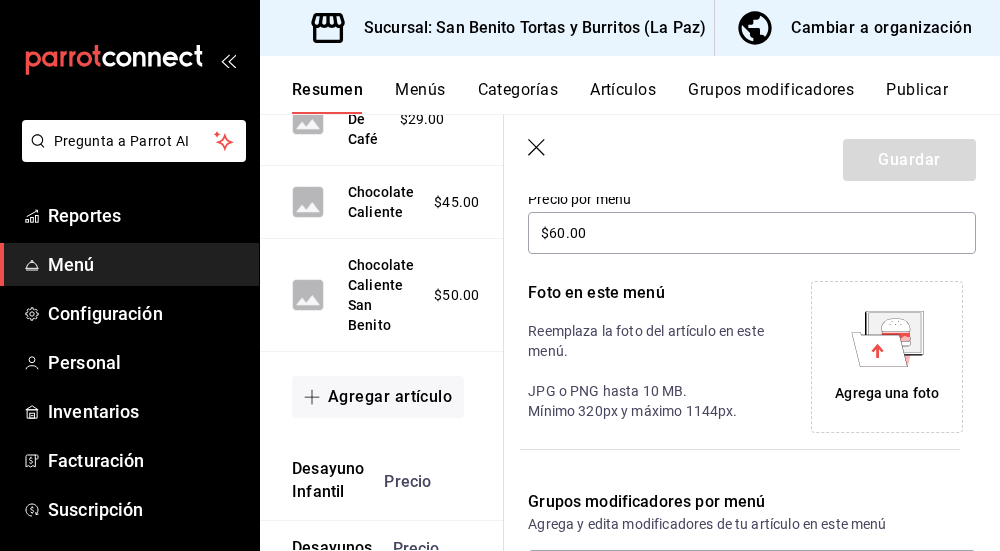 click on "Agrega una foto" at bounding box center (887, 393) 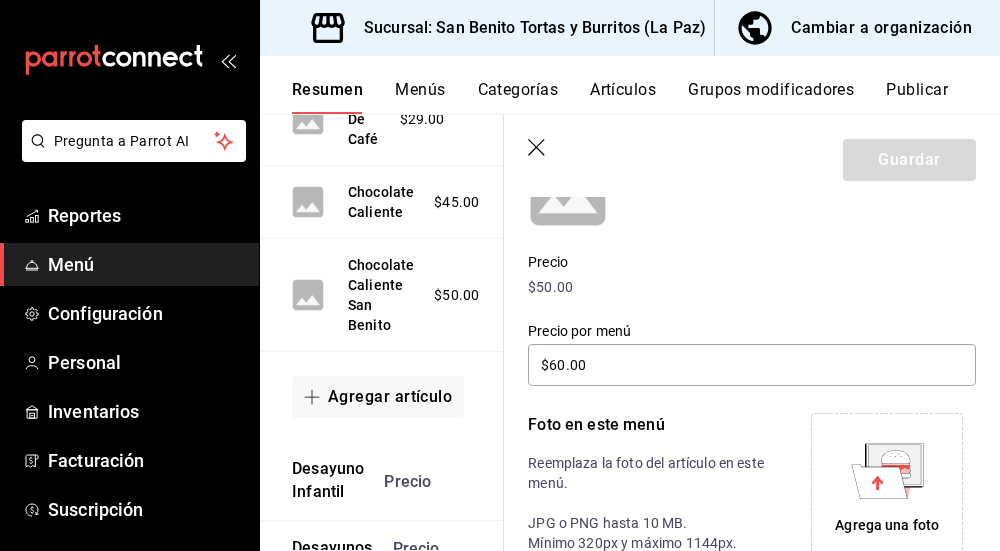 scroll, scrollTop: 227, scrollLeft: 0, axis: vertical 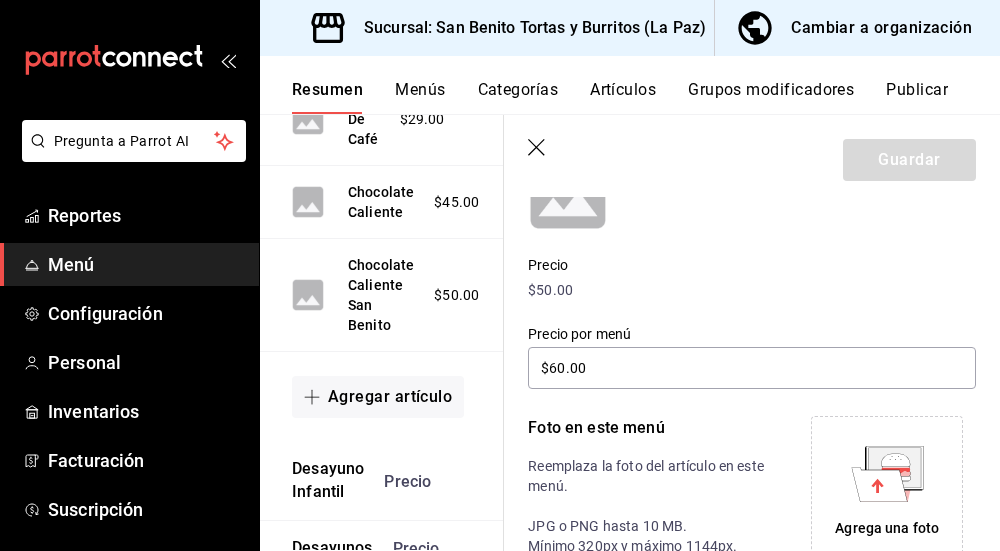 click on "Precio por menú $60.00" at bounding box center [740, 346] 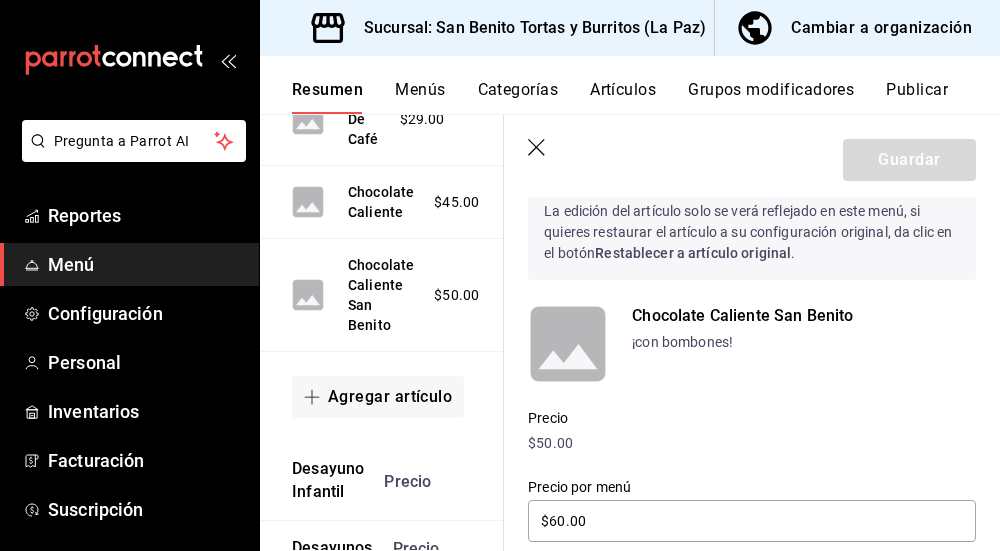 scroll, scrollTop: 50, scrollLeft: 0, axis: vertical 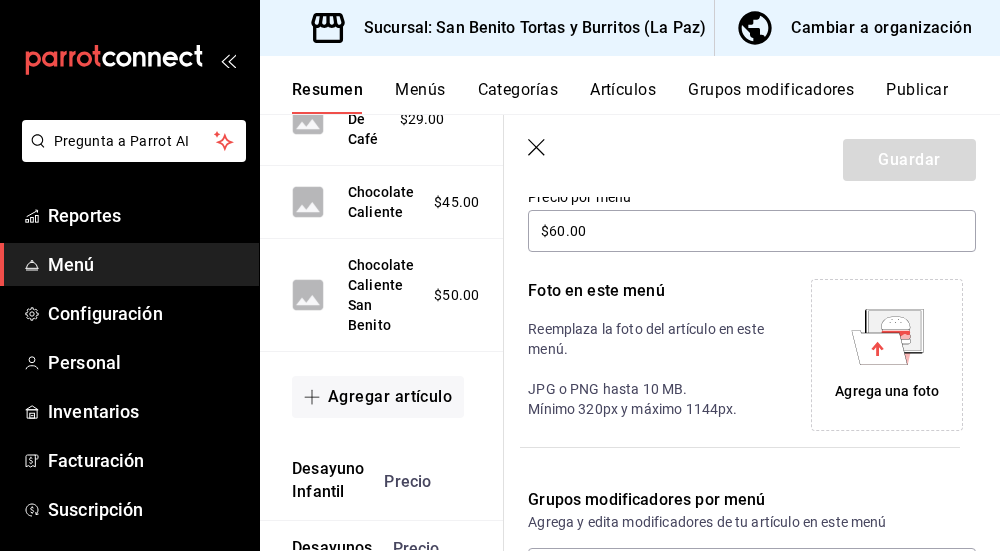 click 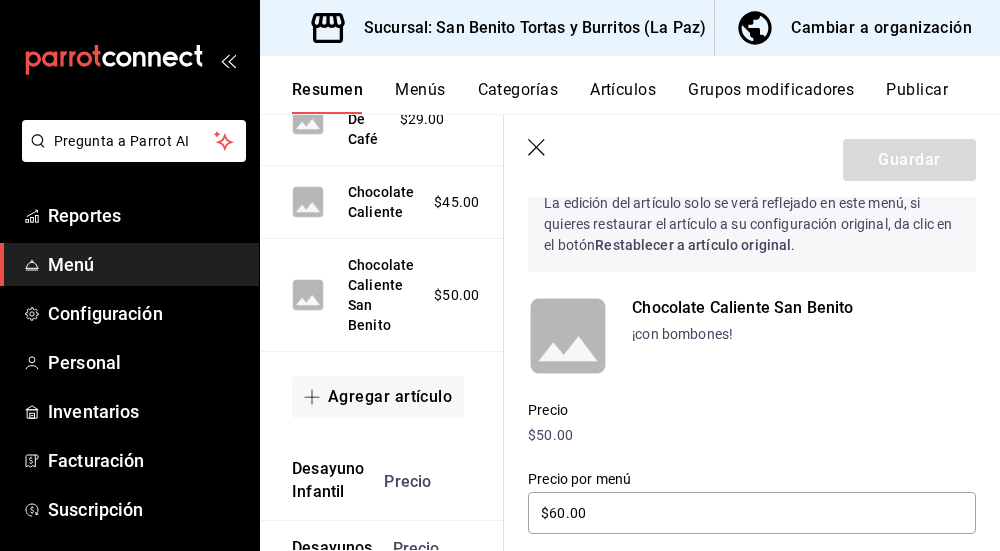 scroll, scrollTop: 0, scrollLeft: 0, axis: both 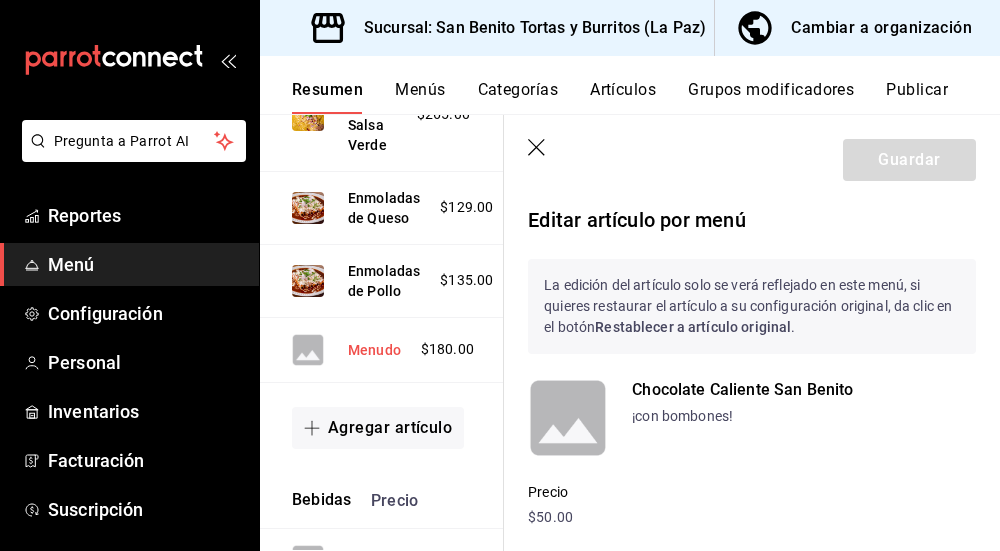 click on "Menudo" at bounding box center (374, 350) 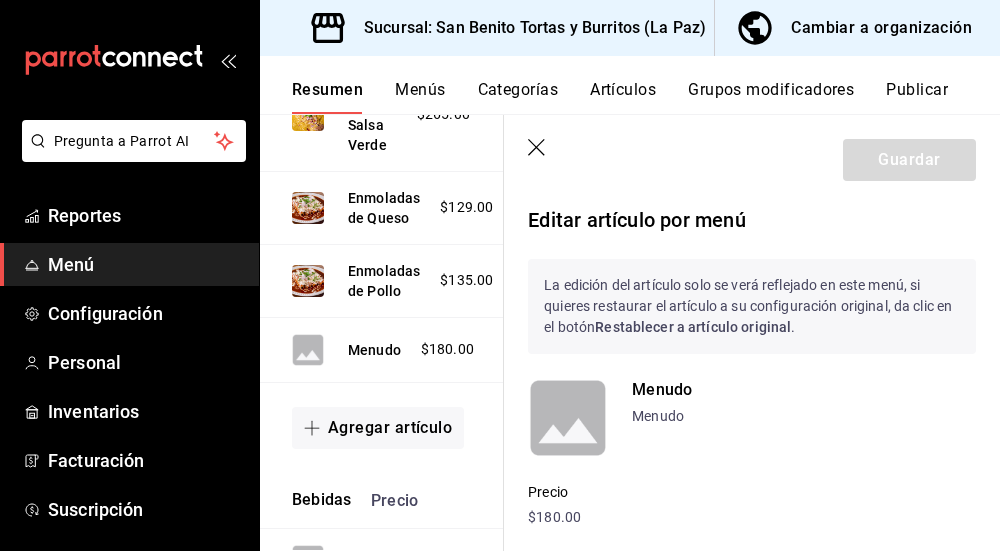 click on "Cambiar a organización" at bounding box center [881, 28] 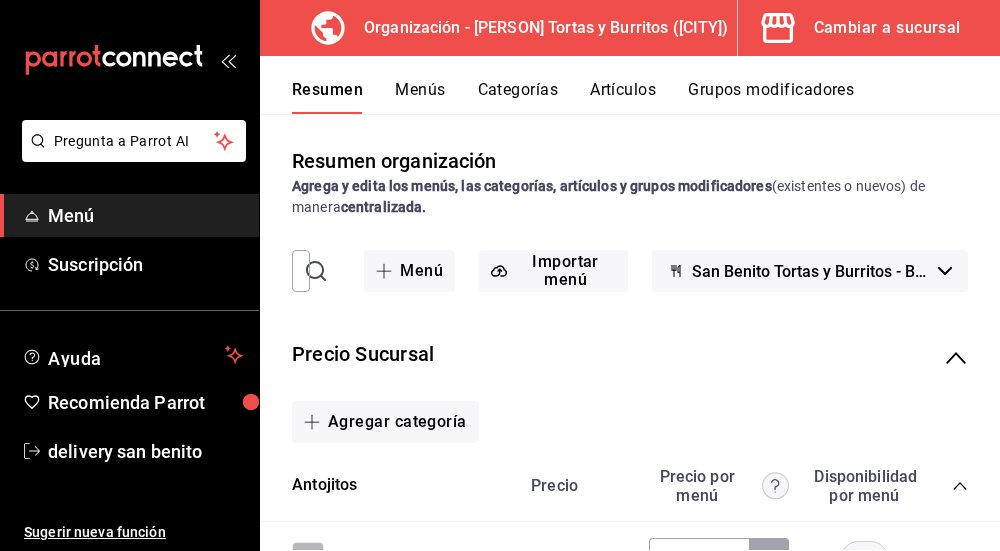 click 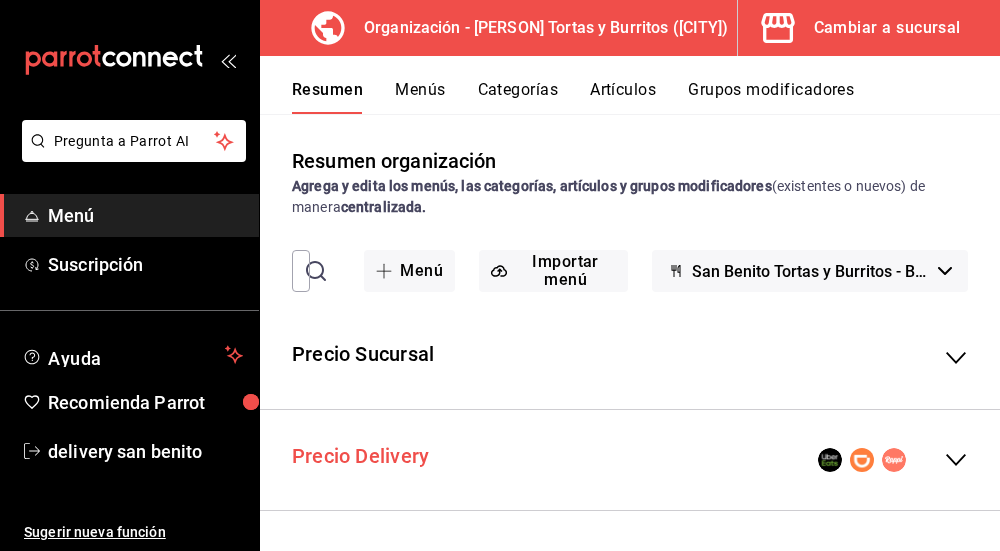 click on "Precio Delivery" at bounding box center [360, 456] 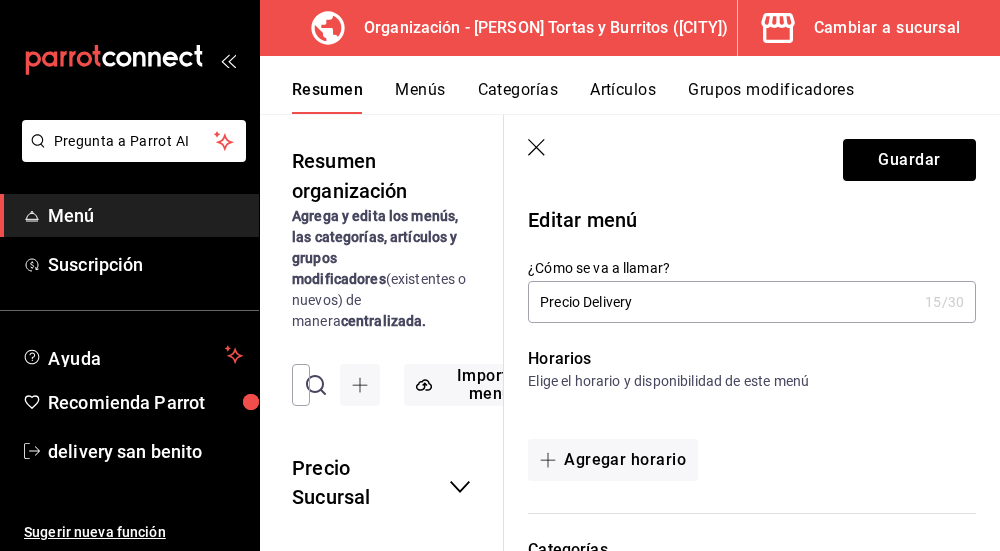 click 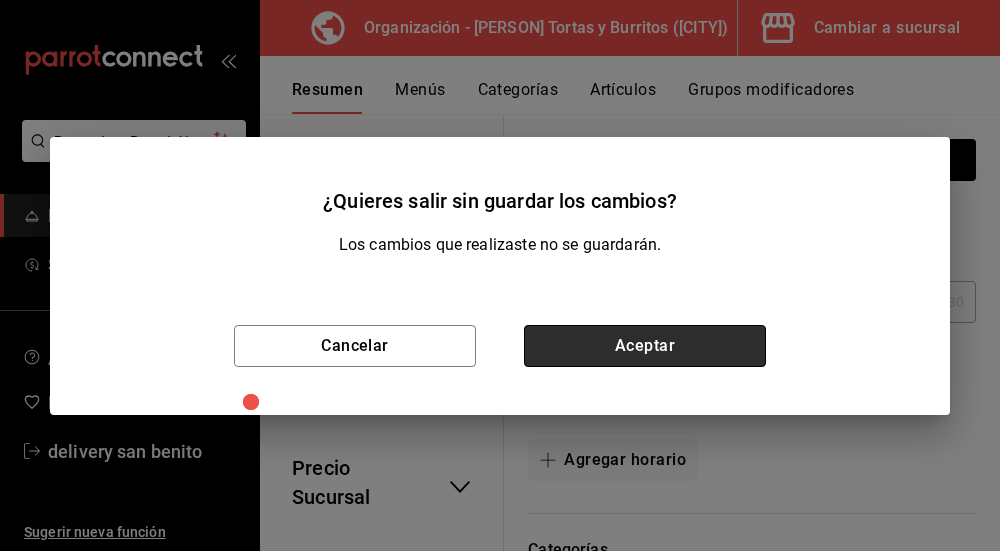 click on "Aceptar" at bounding box center (645, 346) 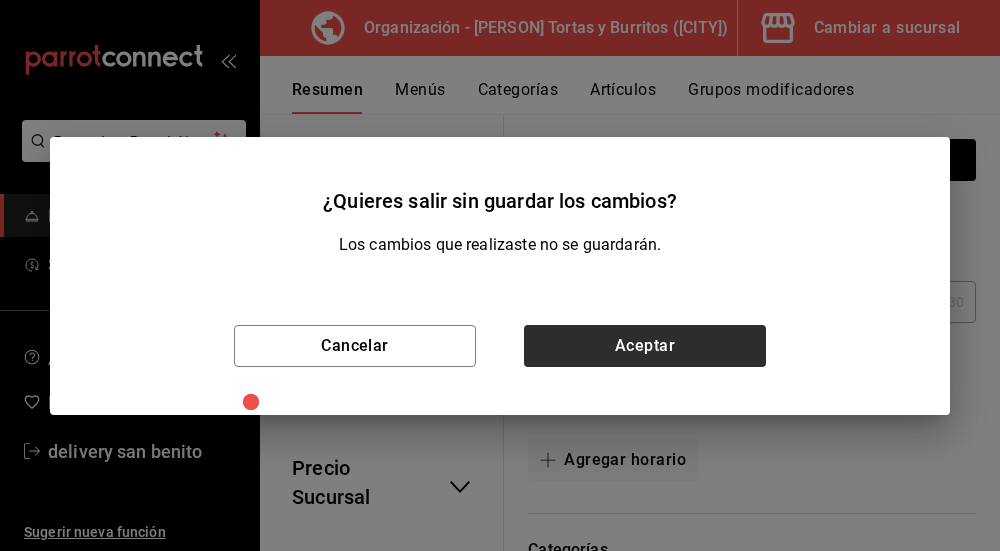 type 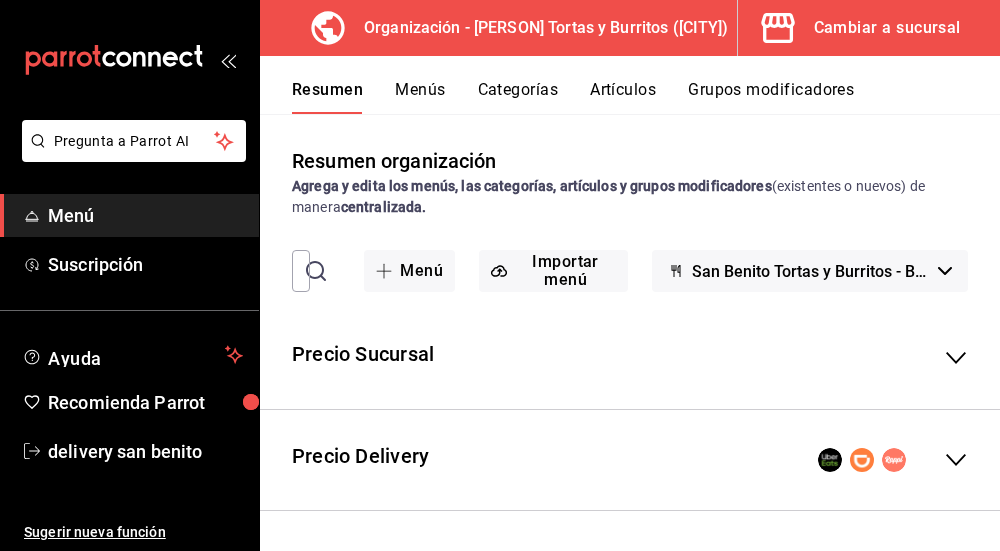 click 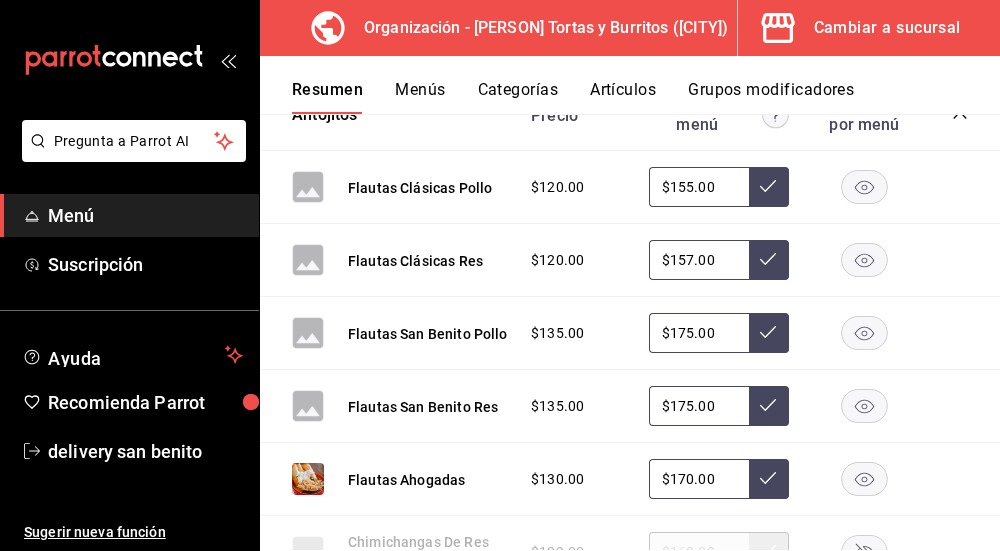 scroll, scrollTop: 507, scrollLeft: 0, axis: vertical 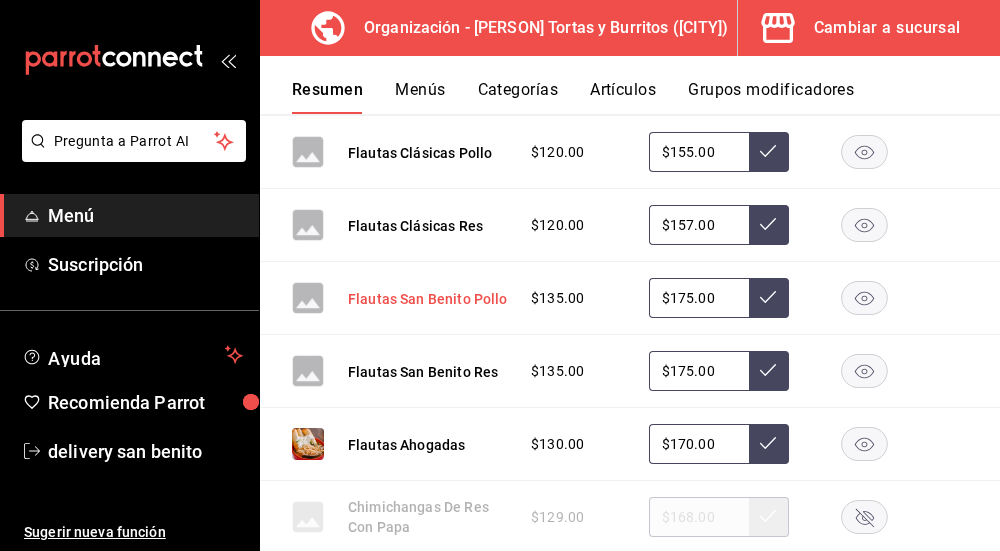 click on "Flautas San Benito Pollo" at bounding box center [428, 299] 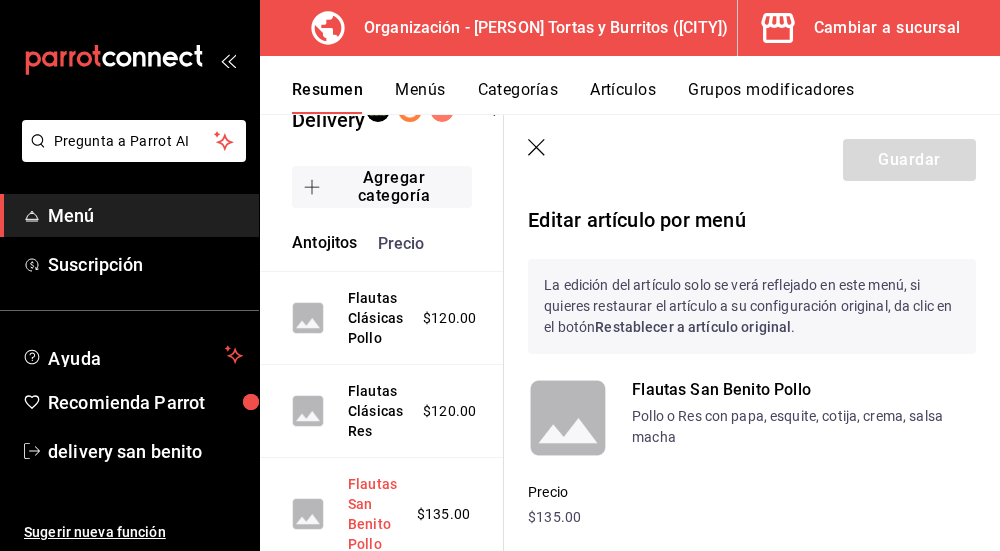 type on "$175.00" 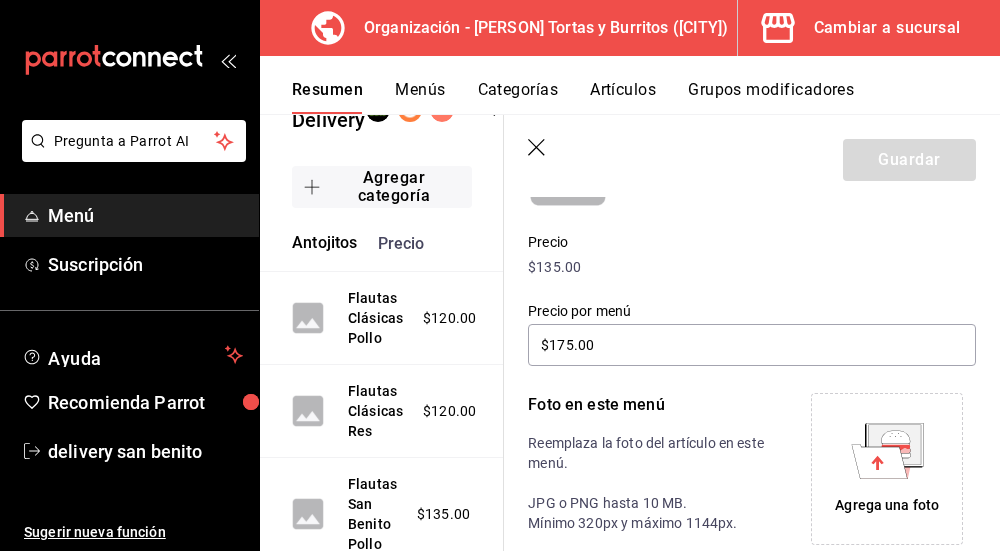 scroll, scrollTop: 312, scrollLeft: 0, axis: vertical 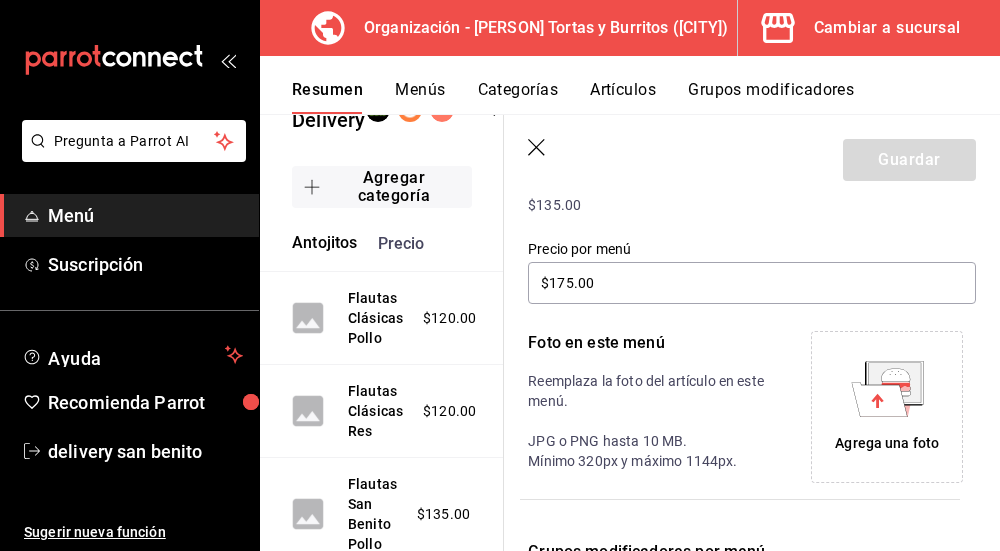 click 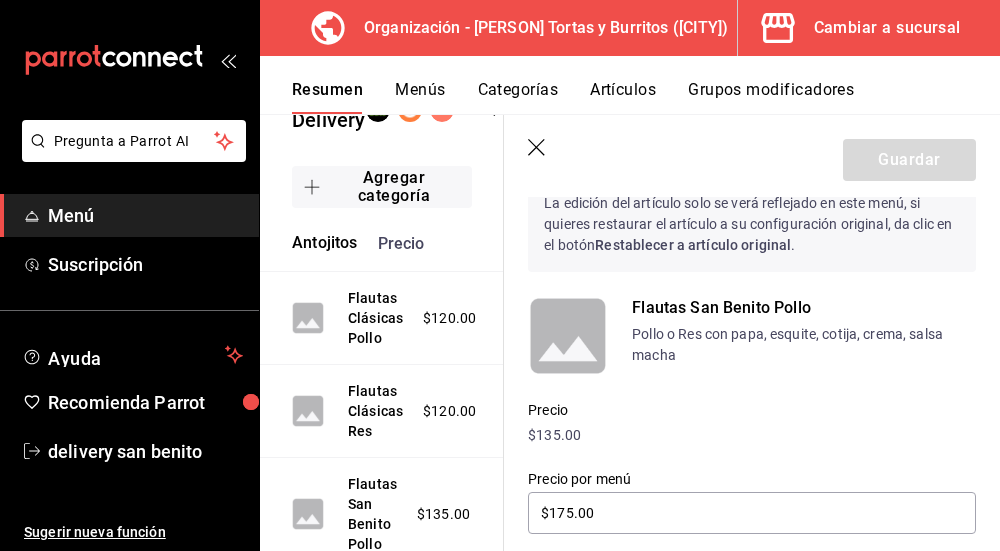 scroll, scrollTop: 0, scrollLeft: 0, axis: both 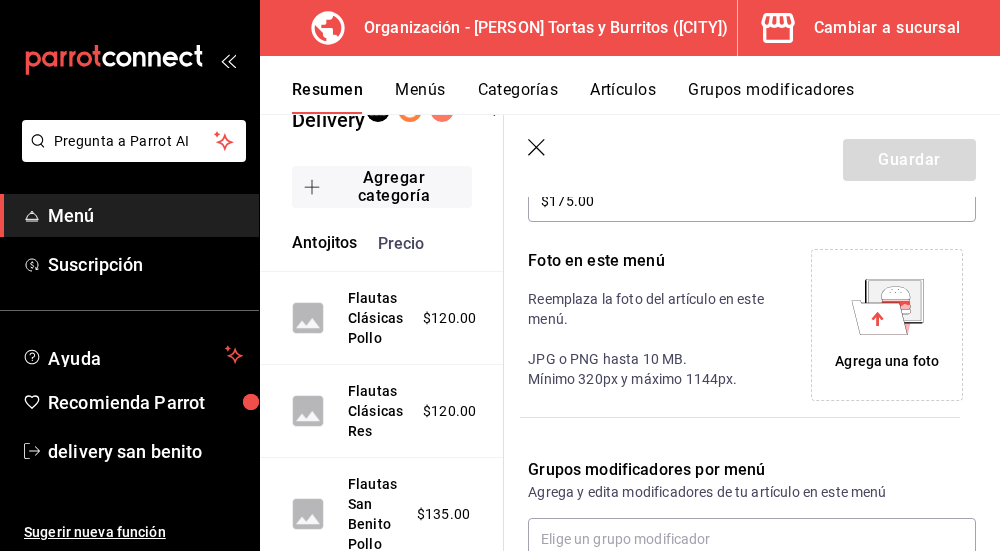 click on "Agrega una foto" at bounding box center [887, 361] 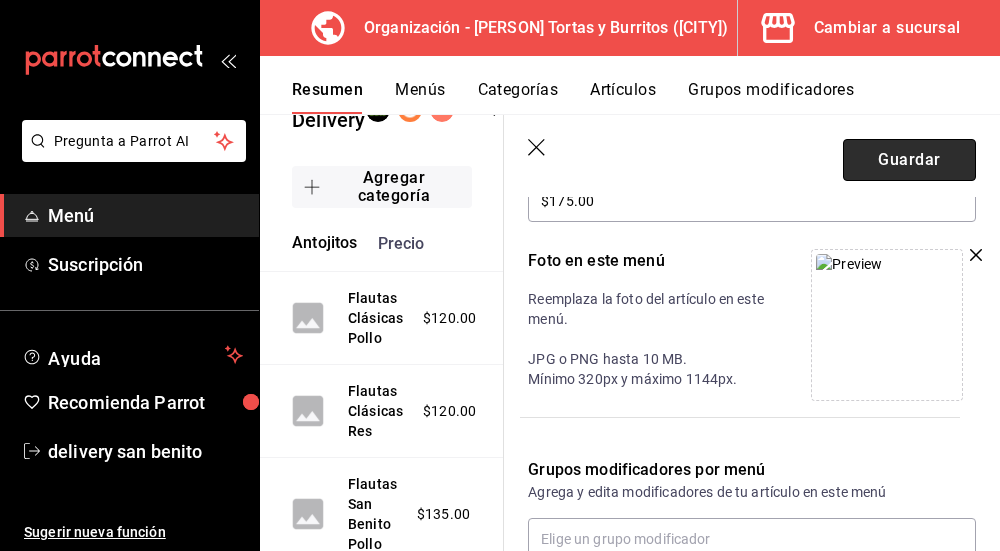 click on "Guardar" at bounding box center (909, 160) 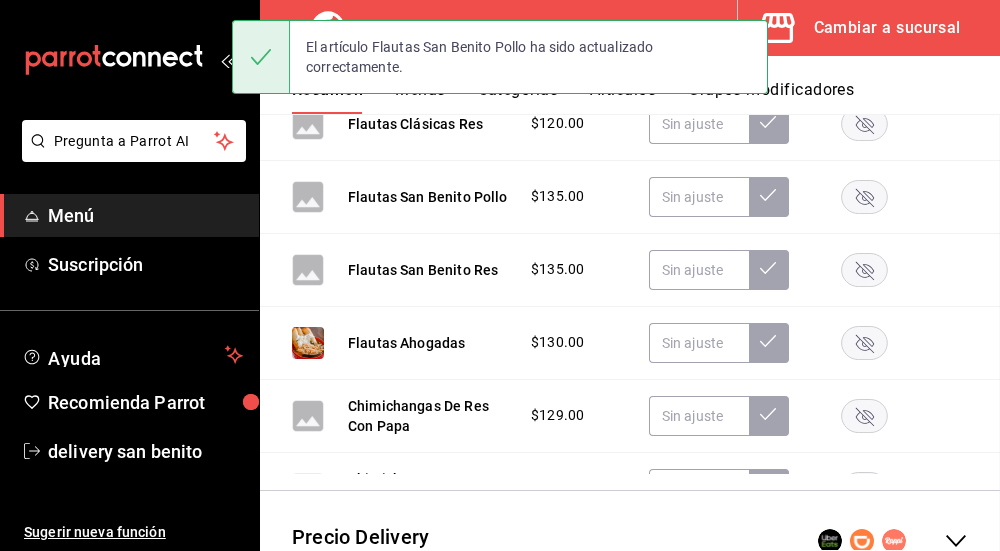 scroll, scrollTop: 588, scrollLeft: 0, axis: vertical 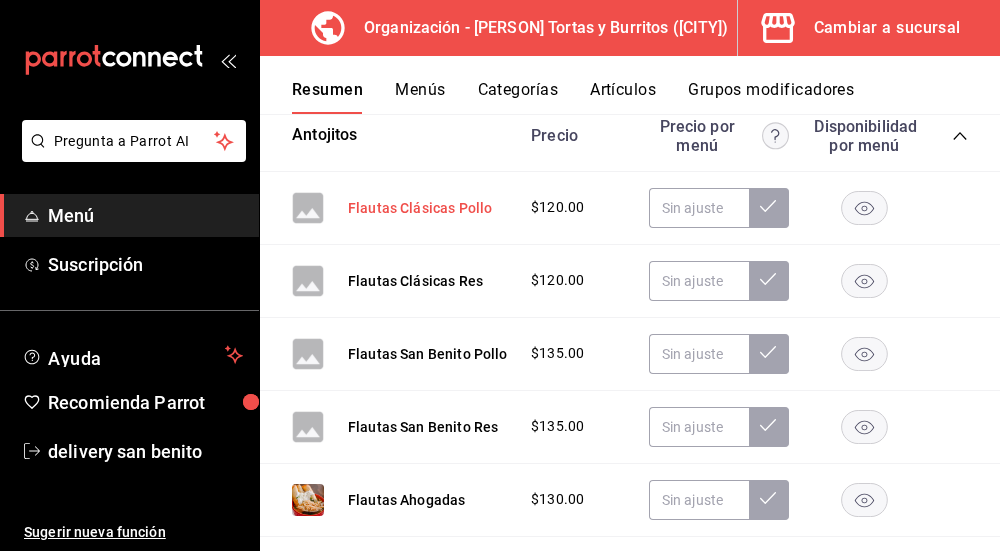 click on "Flautas Clásicas Pollo" at bounding box center [420, 208] 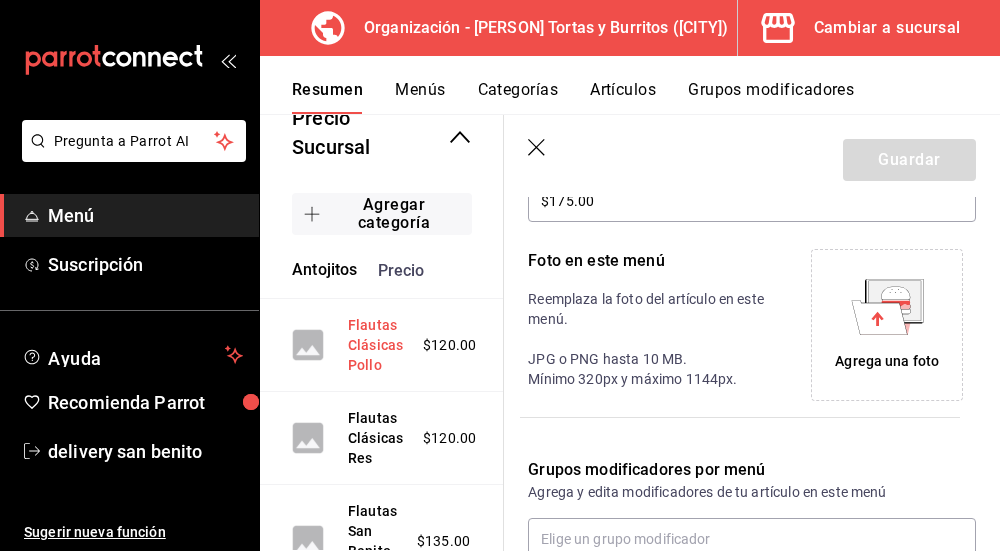 type 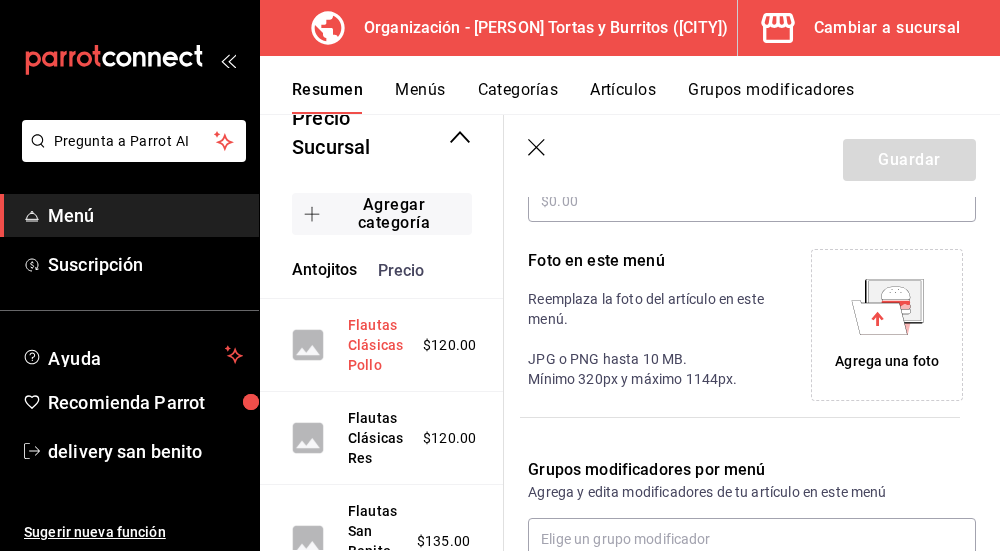 scroll, scrollTop: 342, scrollLeft: 0, axis: vertical 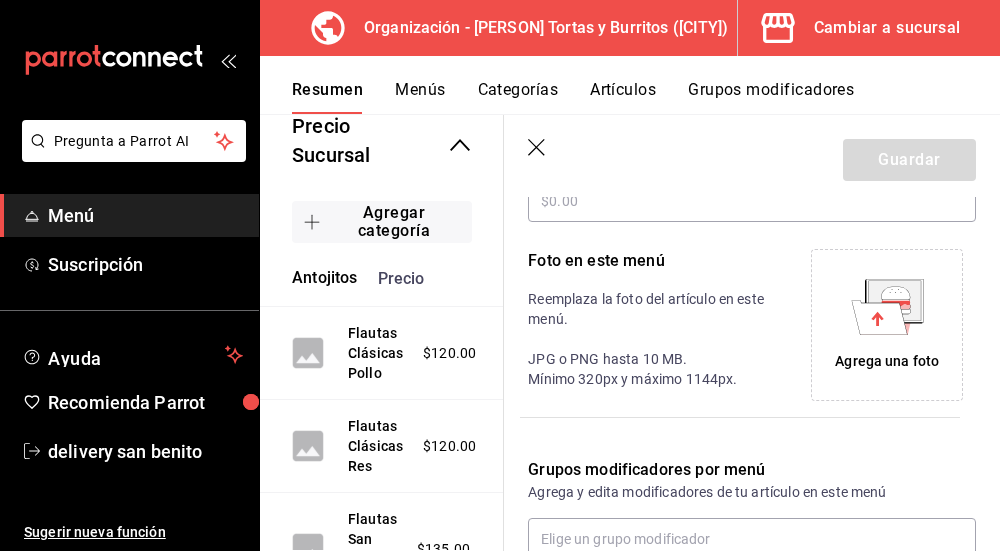 click on "Agrega una foto" at bounding box center (887, 361) 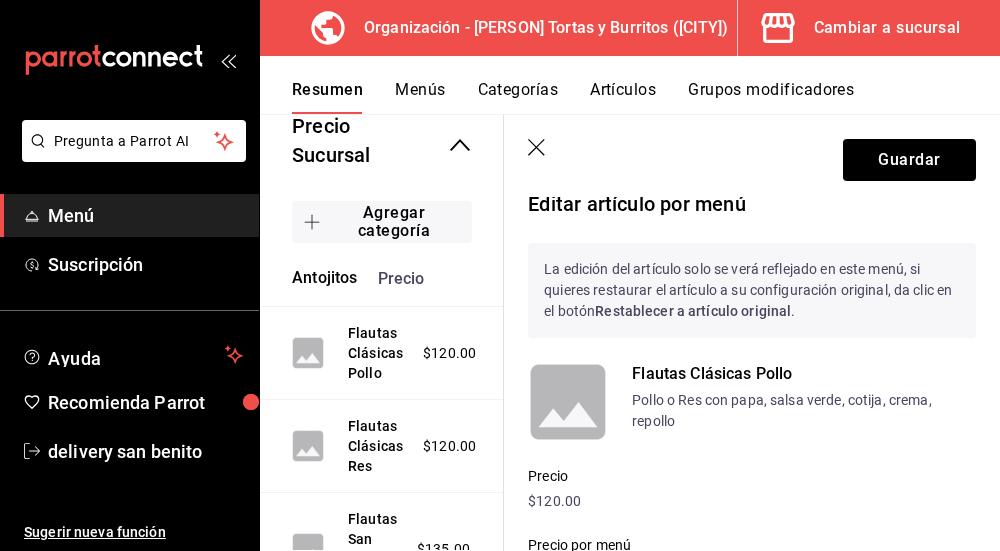 scroll, scrollTop: 0, scrollLeft: 0, axis: both 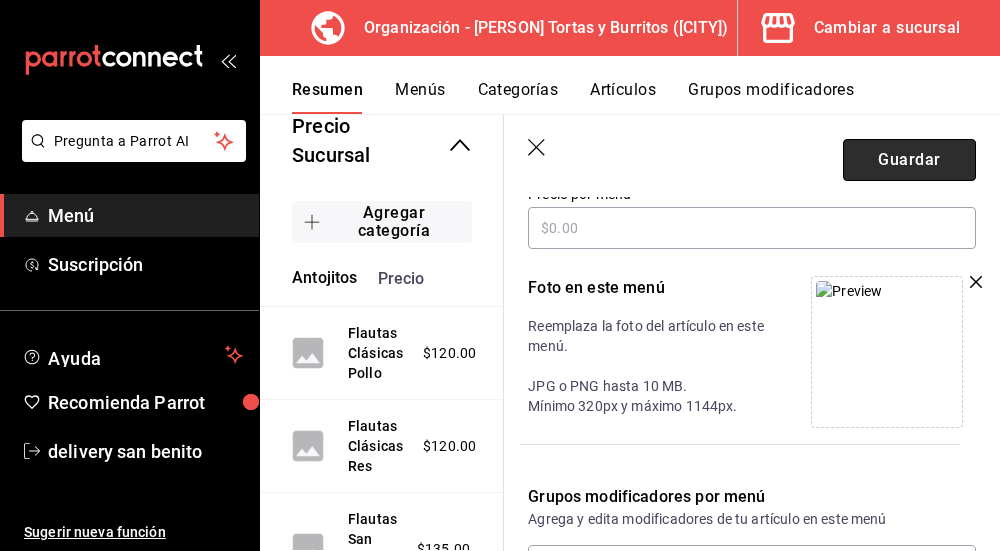 click on "Guardar" at bounding box center [909, 160] 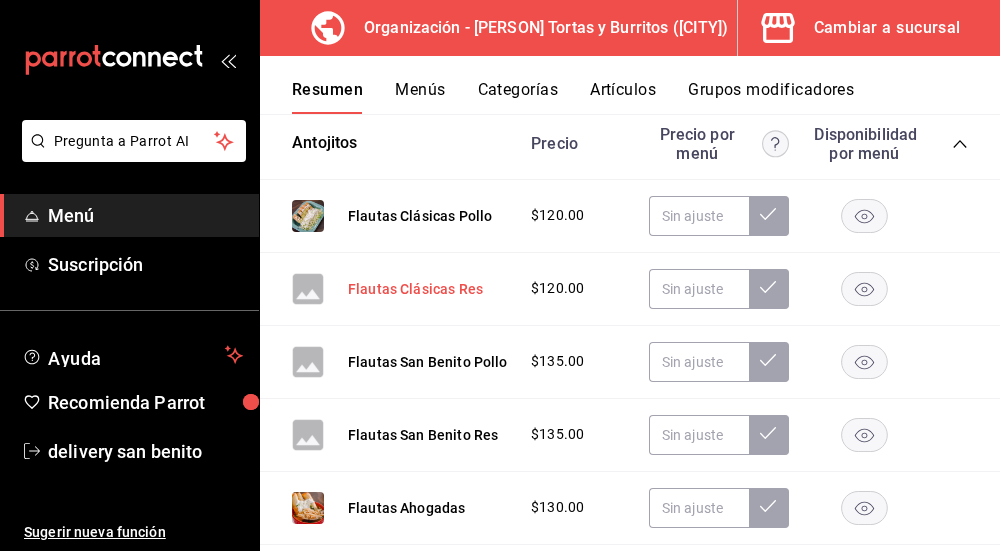 click on "Flautas Clásicas Res" at bounding box center (415, 289) 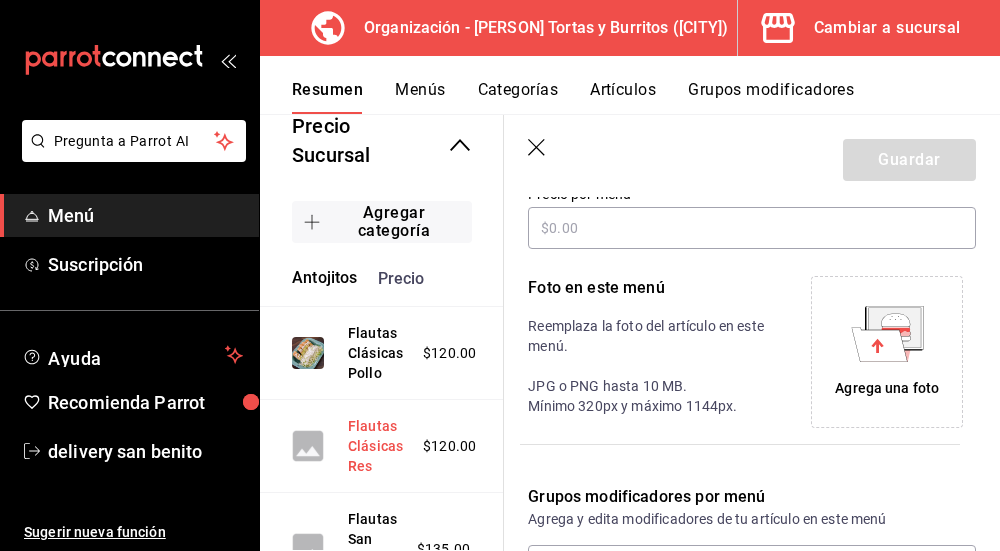 scroll, scrollTop: 334, scrollLeft: 0, axis: vertical 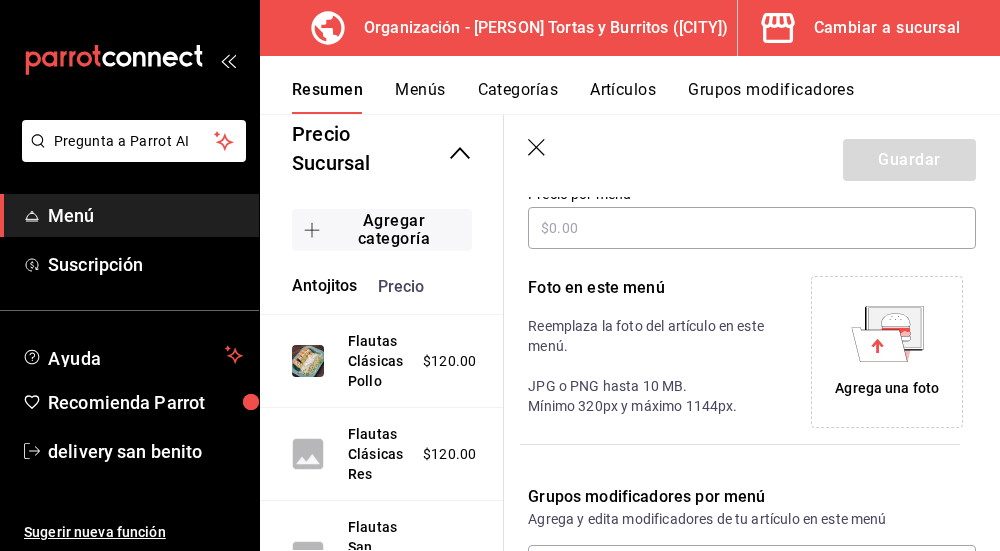 click on "Agrega una foto" at bounding box center [887, 388] 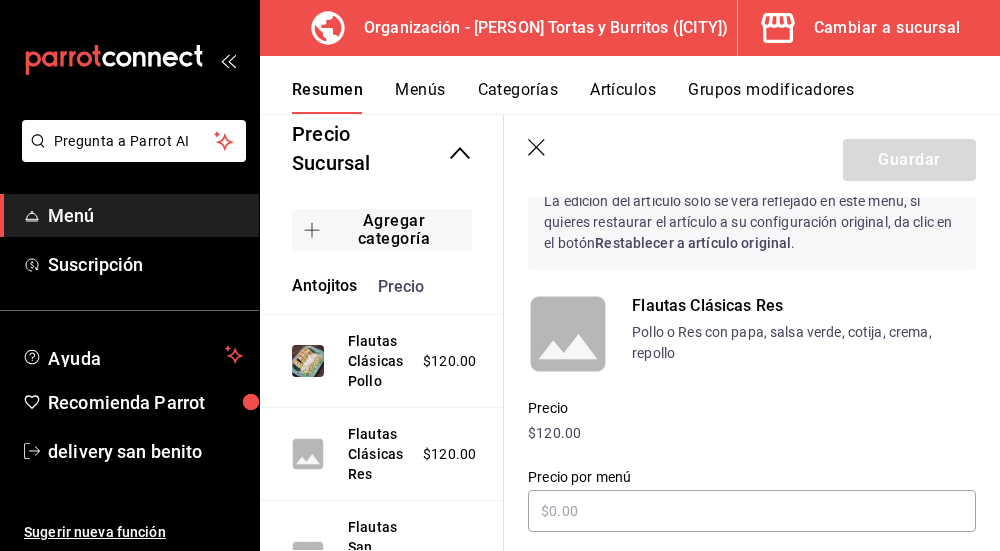 scroll, scrollTop: 74, scrollLeft: 0, axis: vertical 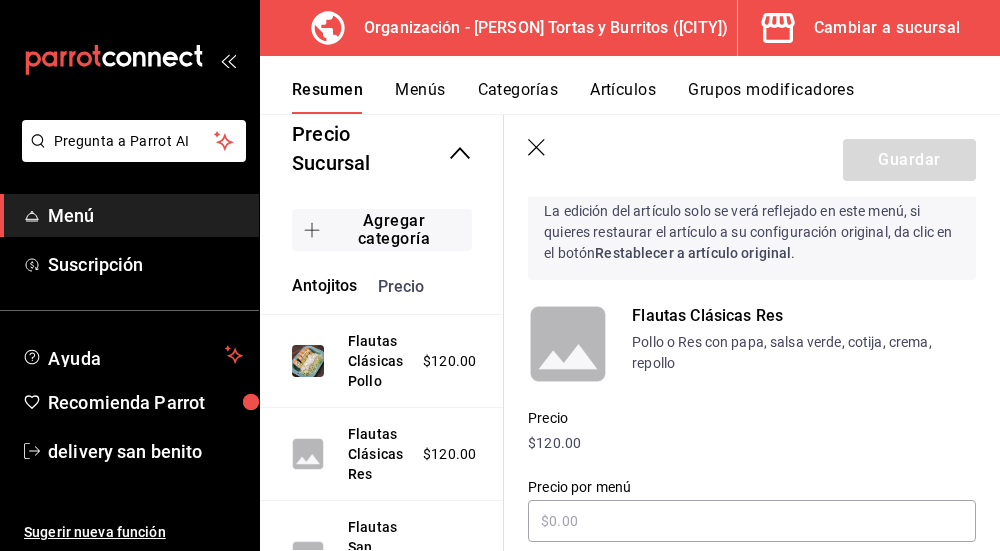click 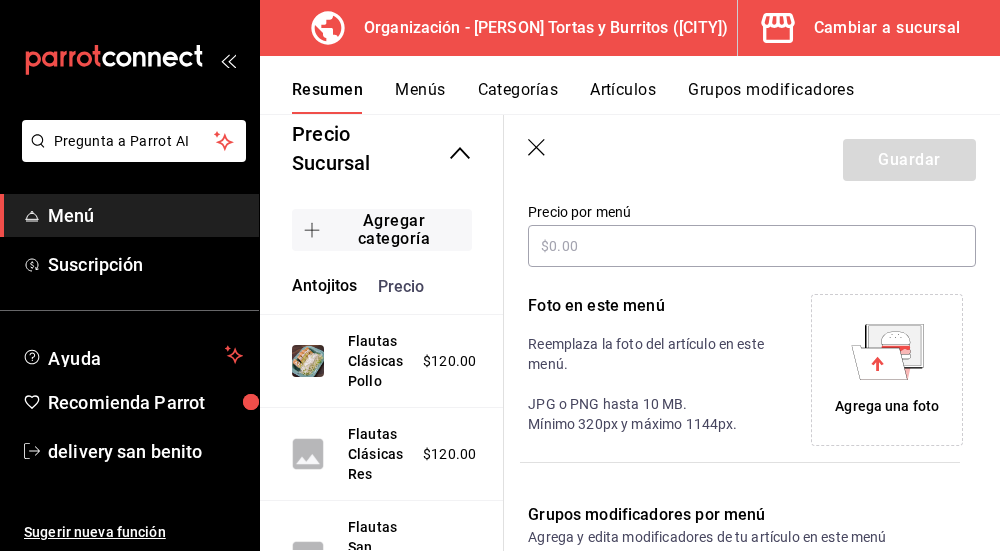 scroll, scrollTop: 354, scrollLeft: 0, axis: vertical 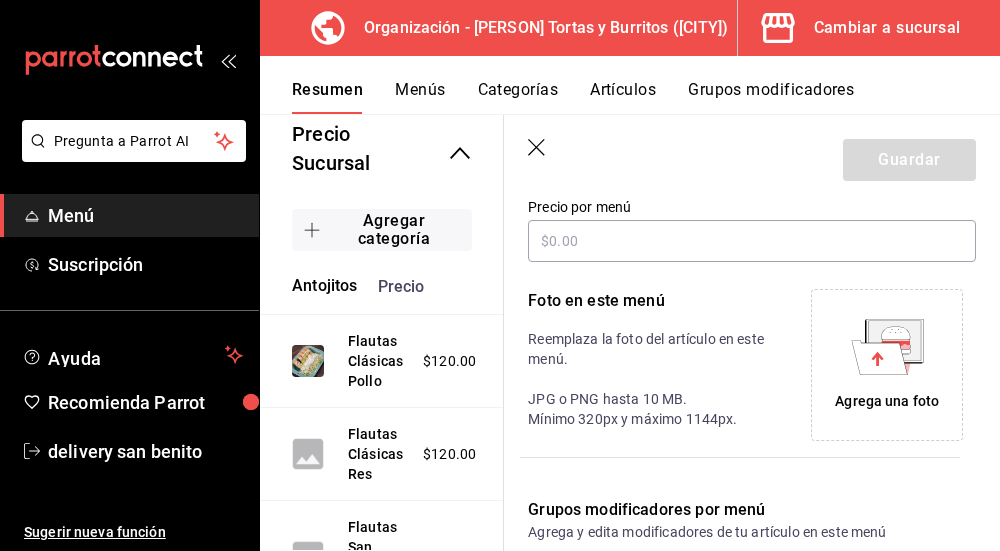 click on "Agrega una foto" at bounding box center (887, 401) 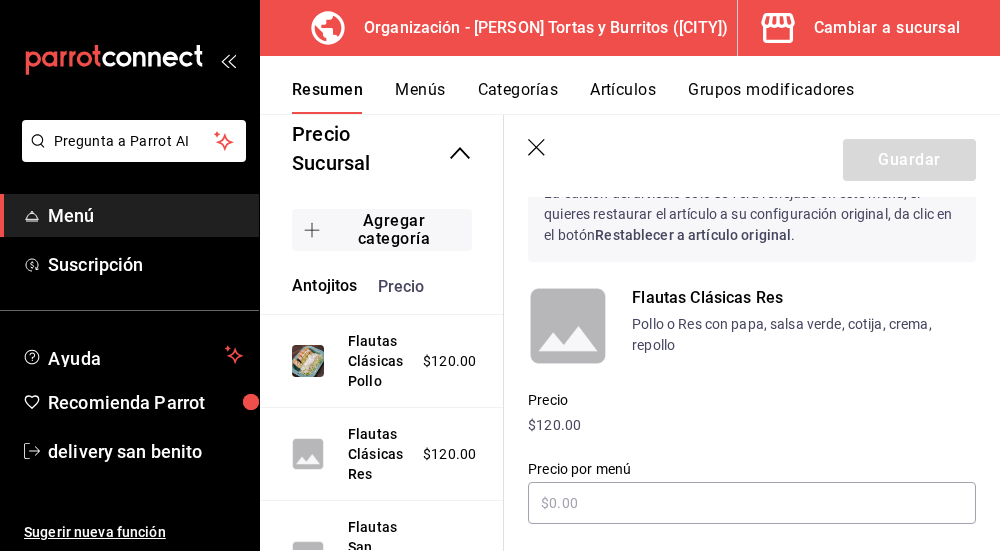 scroll, scrollTop: 0, scrollLeft: 0, axis: both 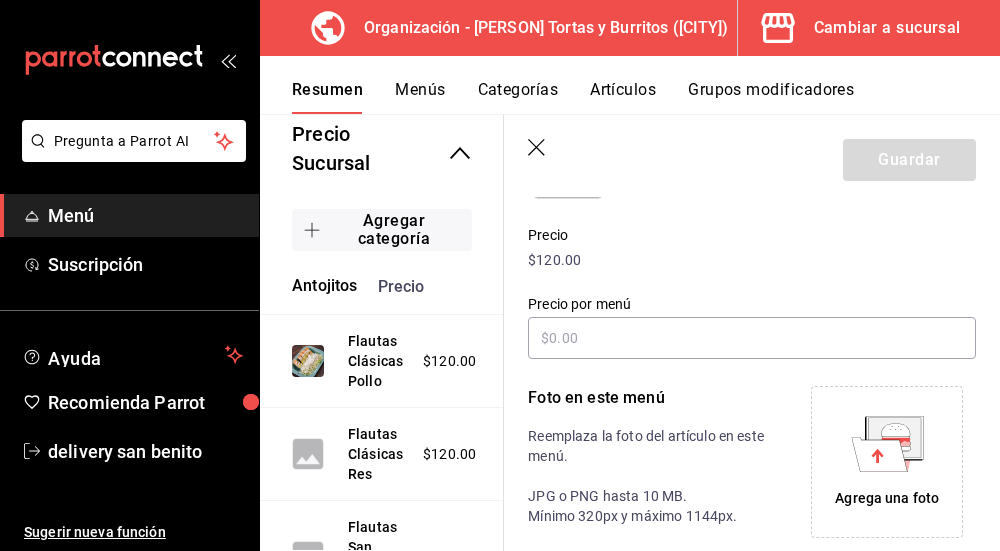 click on "Agrega una foto" at bounding box center (887, 462) 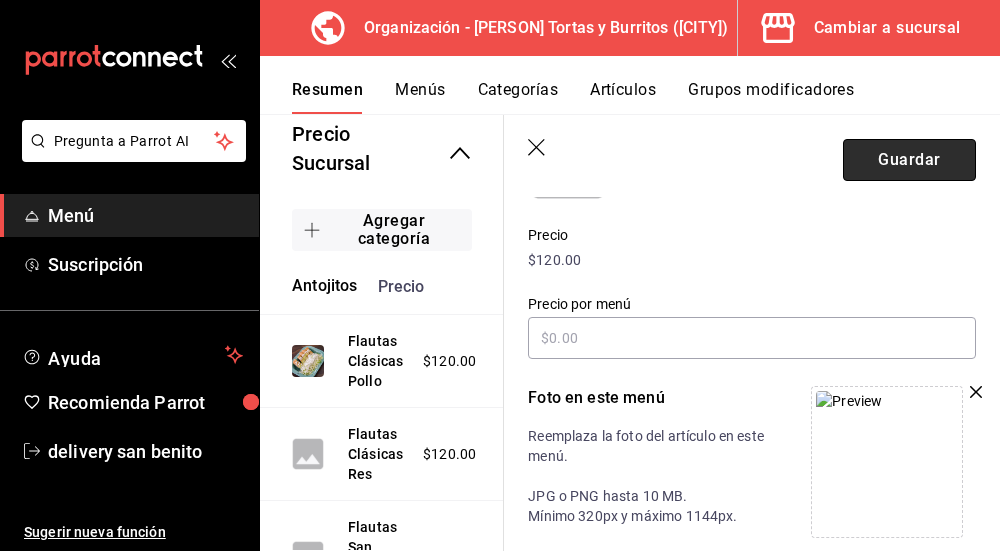 click on "Guardar" at bounding box center [909, 160] 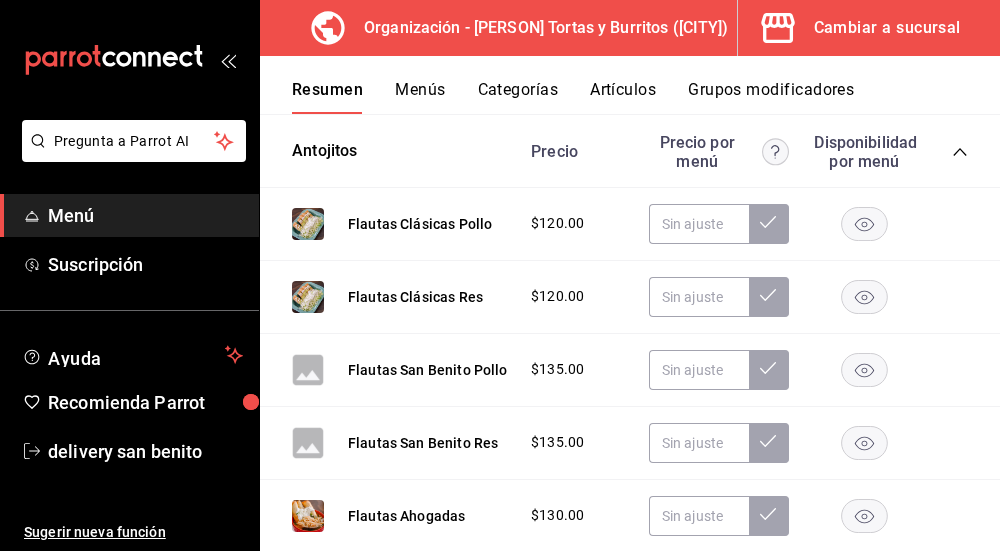 click 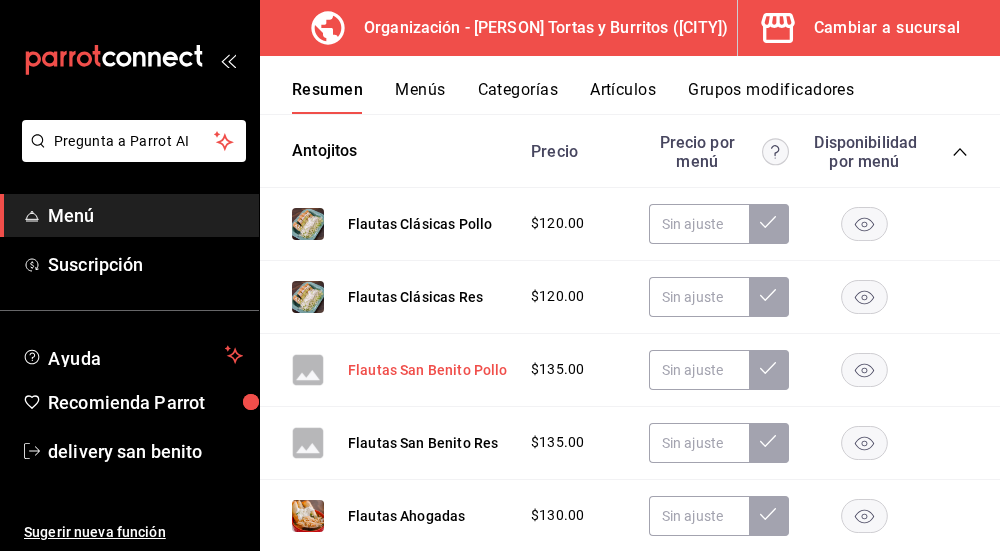 click on "Flautas San Benito Pollo" at bounding box center (428, 370) 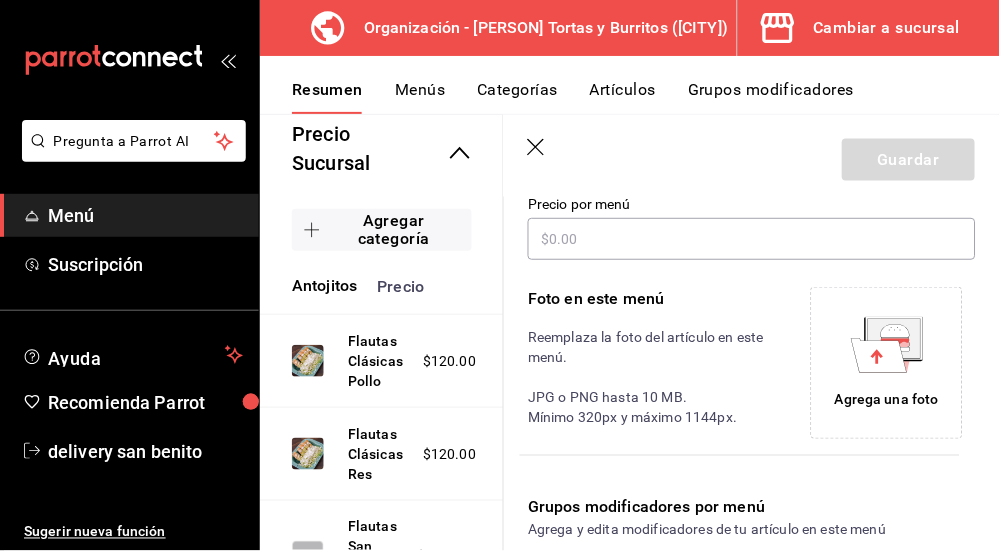 scroll, scrollTop: 382, scrollLeft: 0, axis: vertical 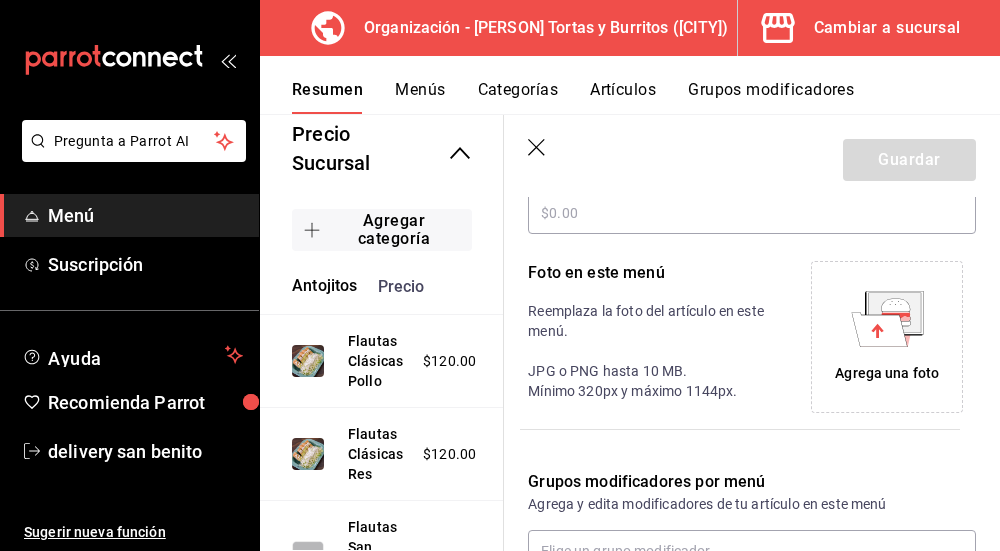 click 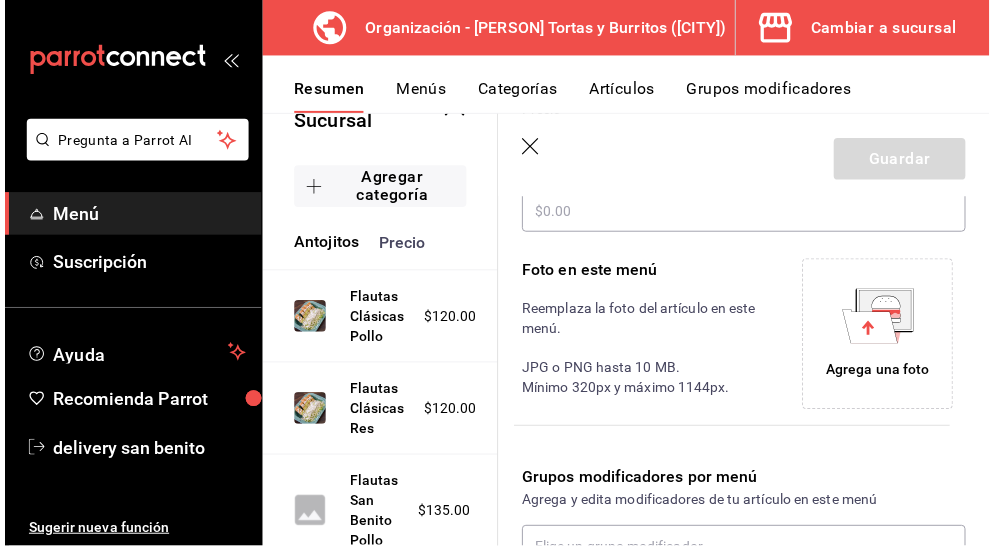 scroll, scrollTop: 334, scrollLeft: 0, axis: vertical 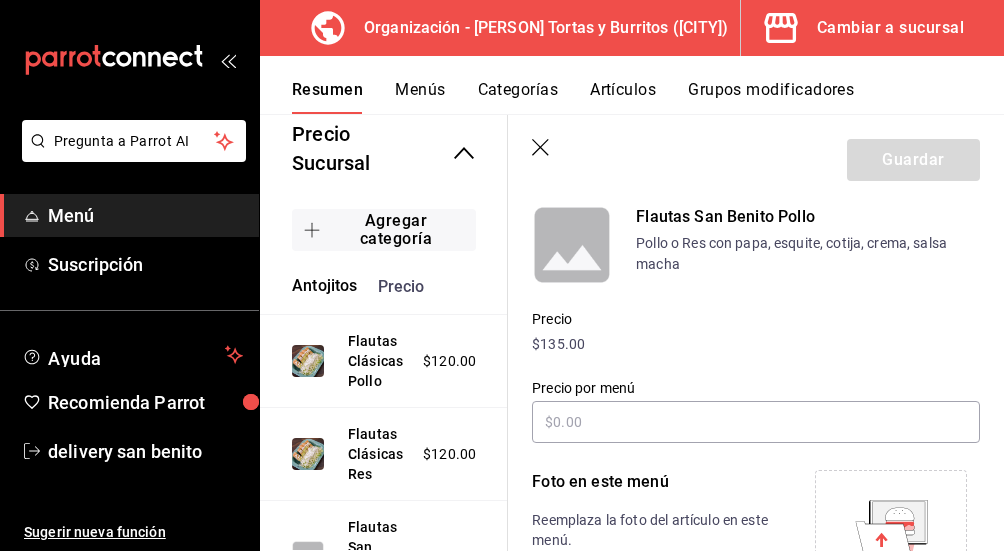 click on "Resumen Menús Categorías Artículos Grupos modificadores" at bounding box center [632, 85] 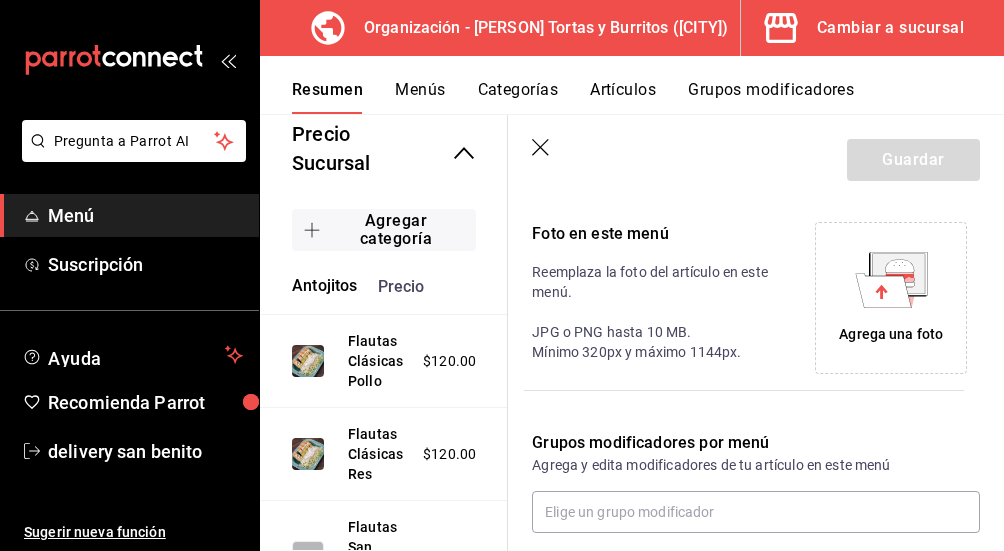 scroll, scrollTop: 529, scrollLeft: 0, axis: vertical 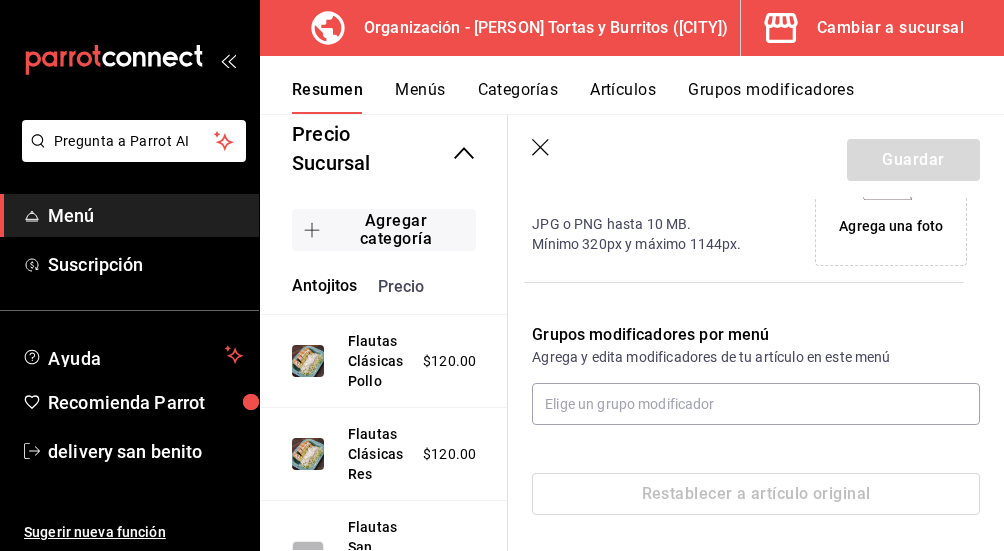 click on "Agrega una foto" at bounding box center [891, 226] 